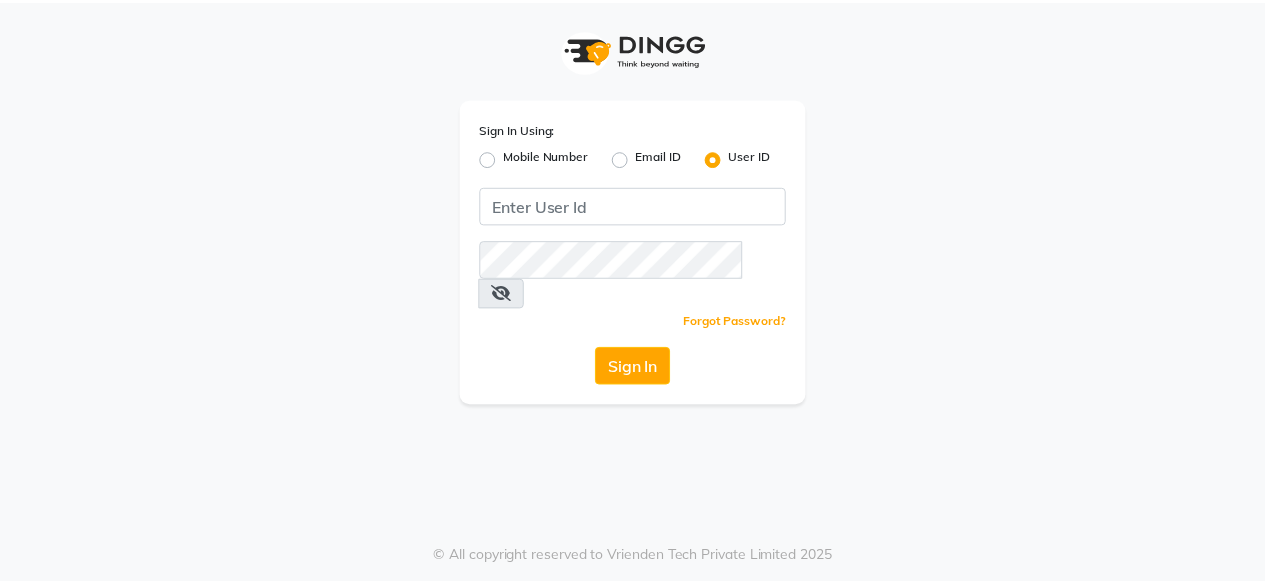 scroll, scrollTop: 0, scrollLeft: 0, axis: both 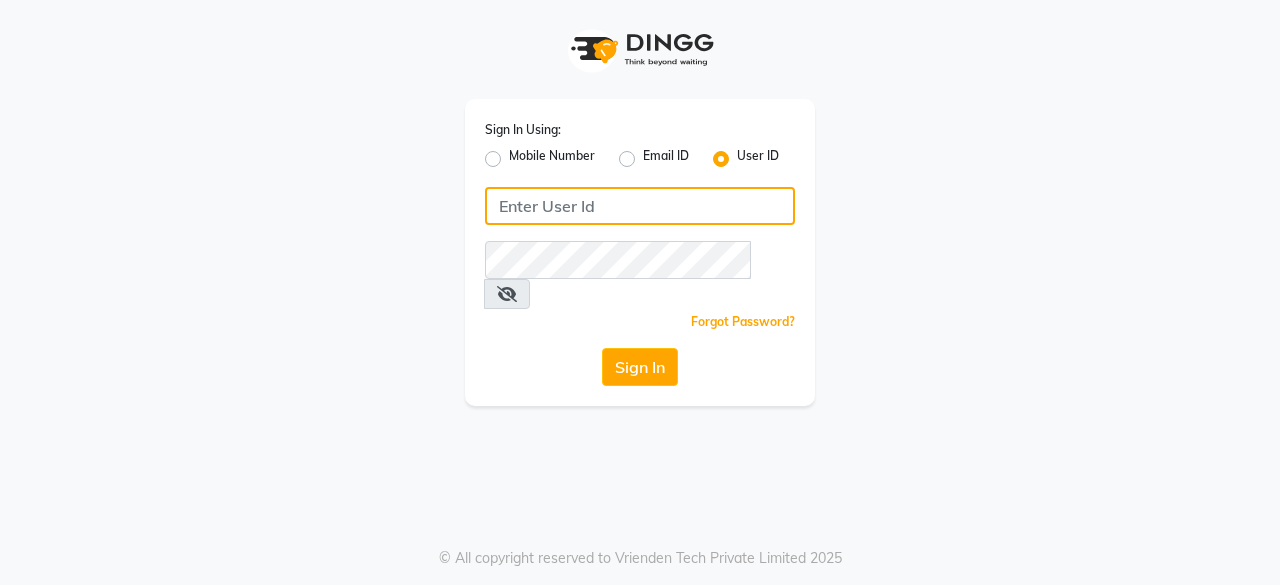 click 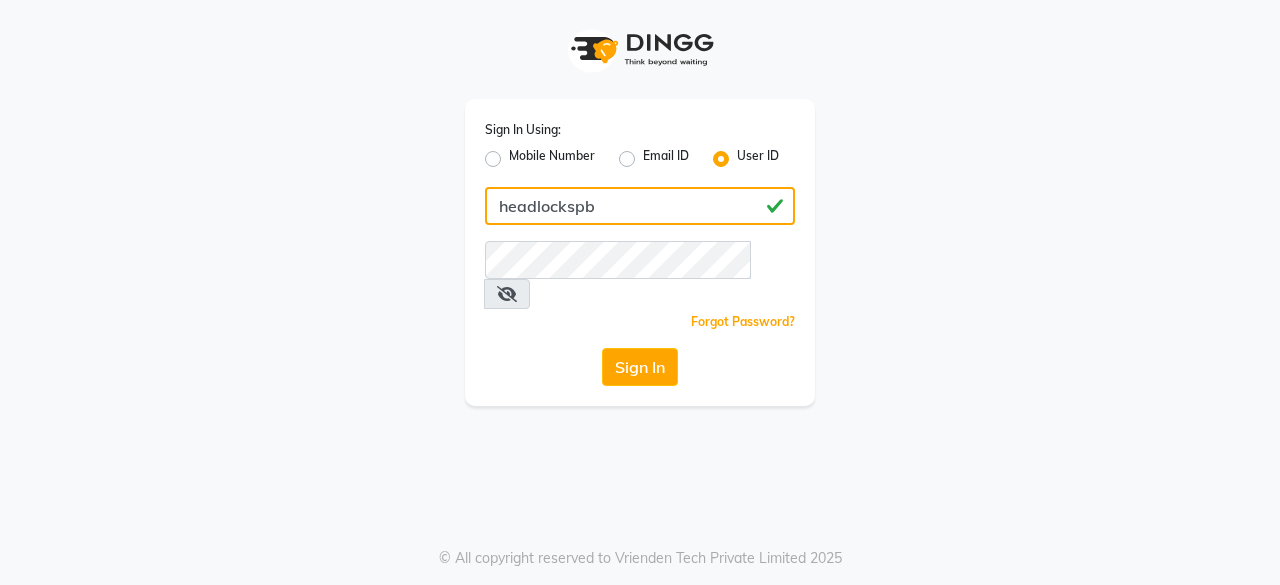 type on "headlockspb" 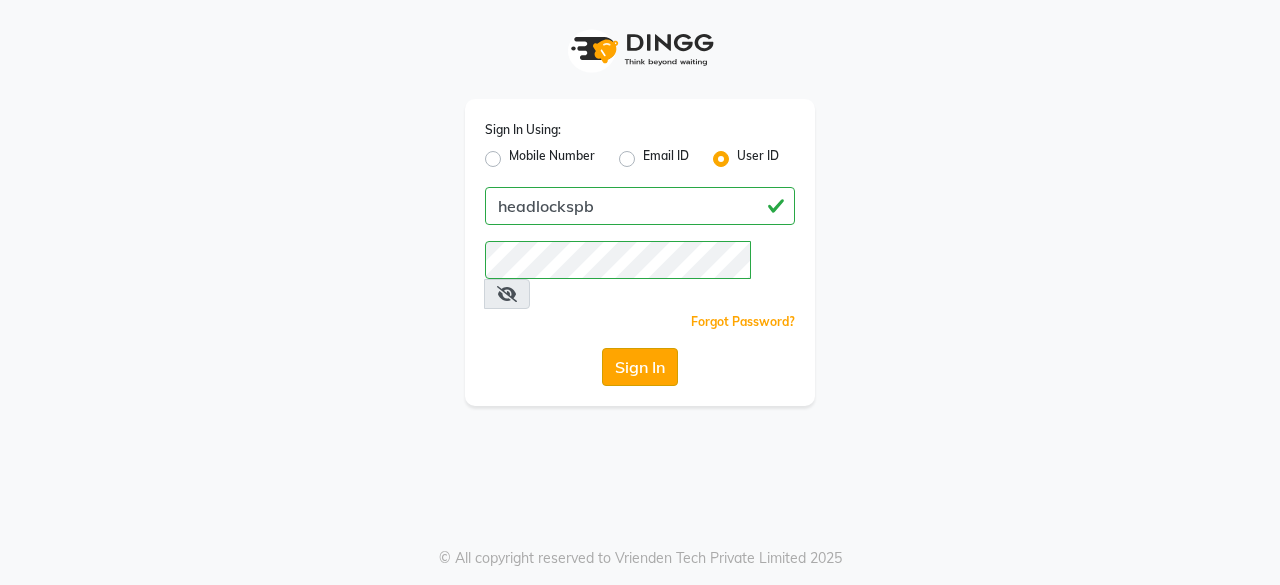 click on "Sign In" 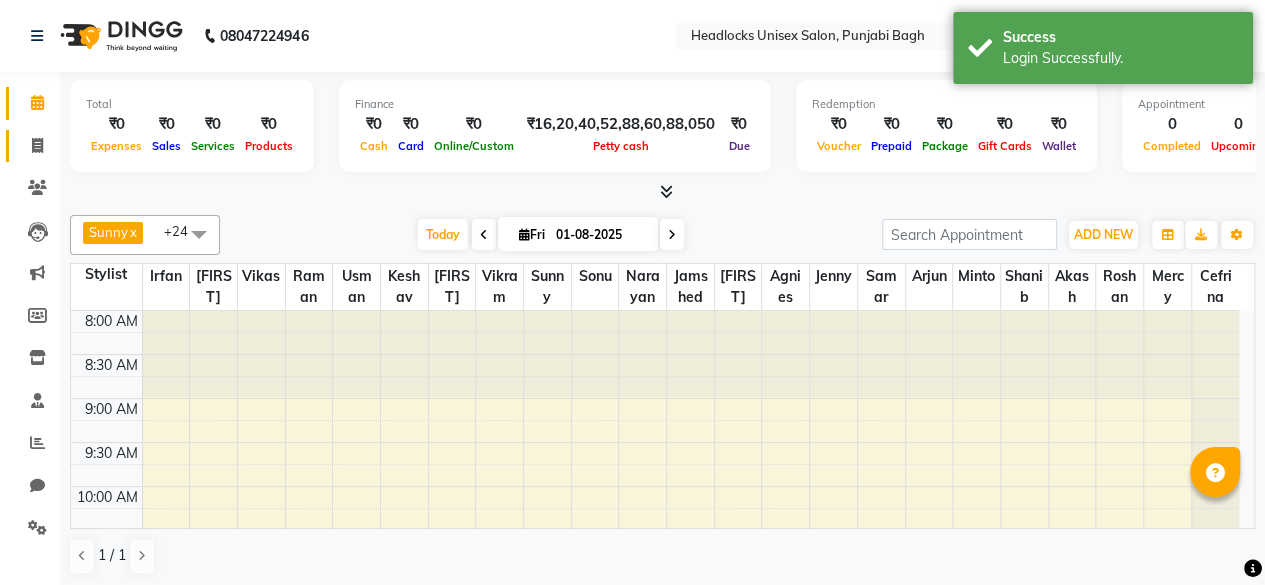 scroll, scrollTop: 0, scrollLeft: 0, axis: both 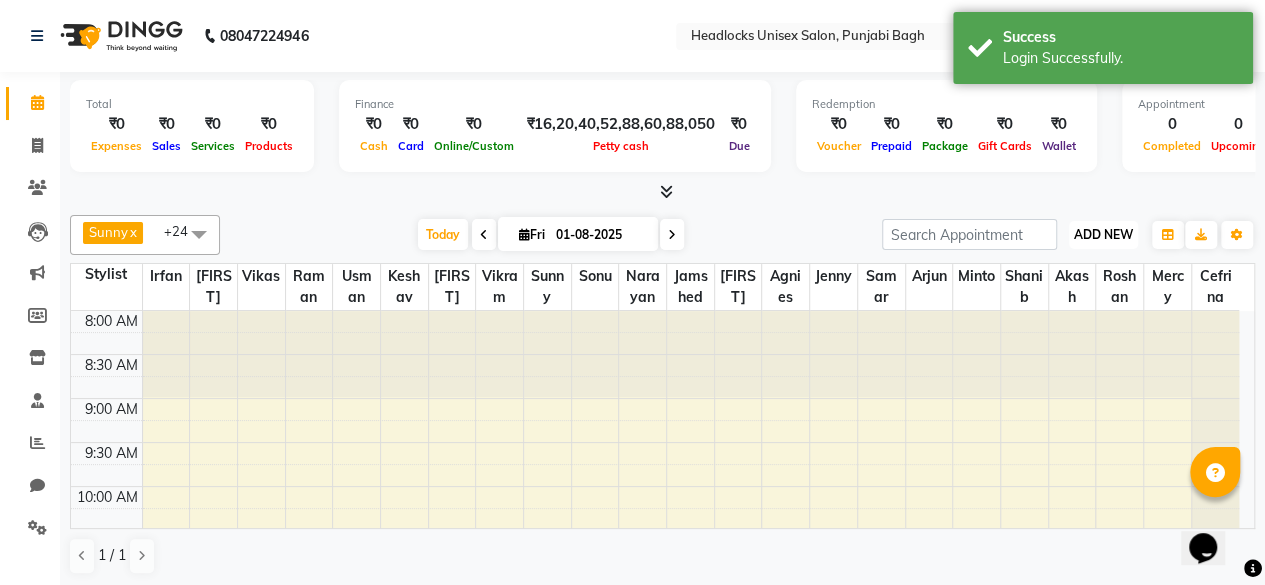 click on "ADD NEW" at bounding box center (1103, 234) 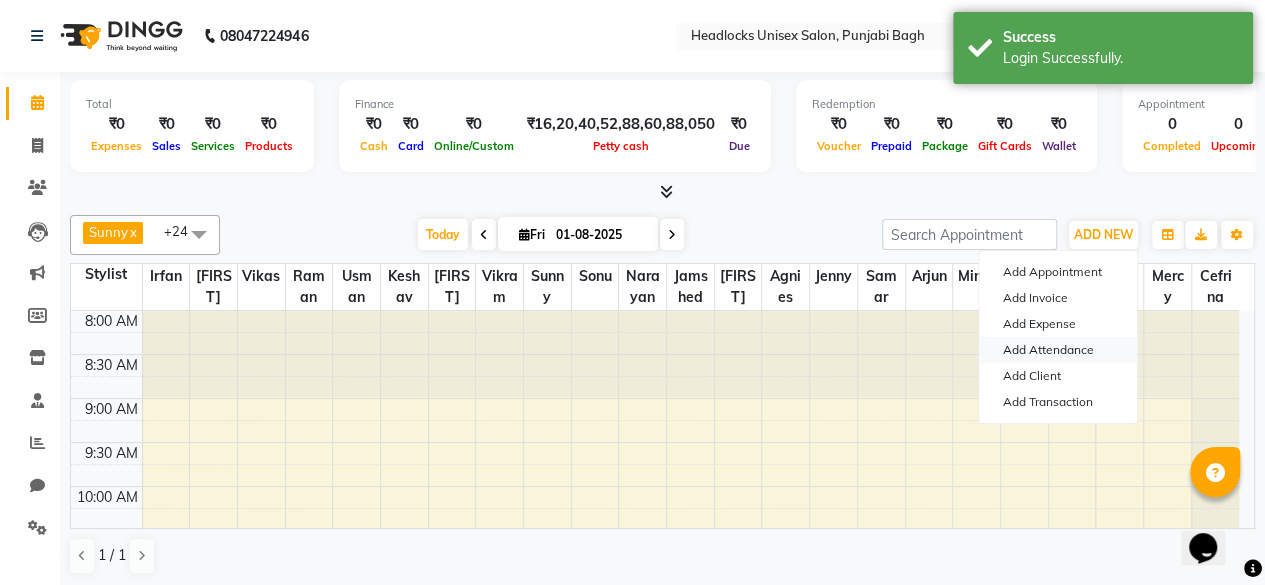 click on "Add Attendance" at bounding box center (1058, 350) 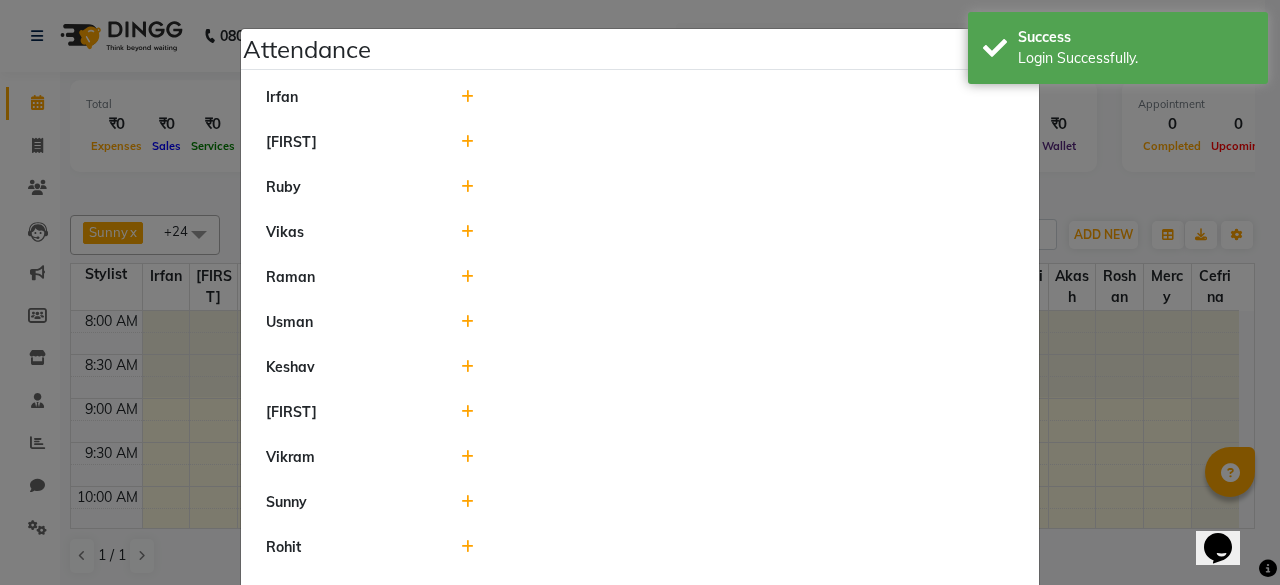 click 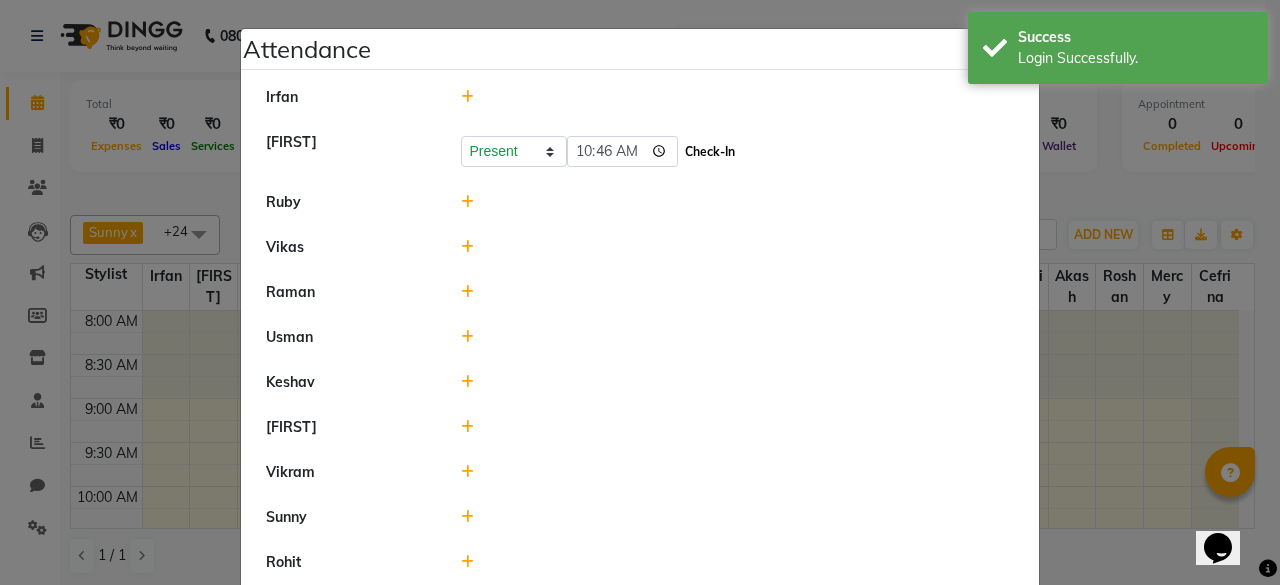 click on "Check-In" 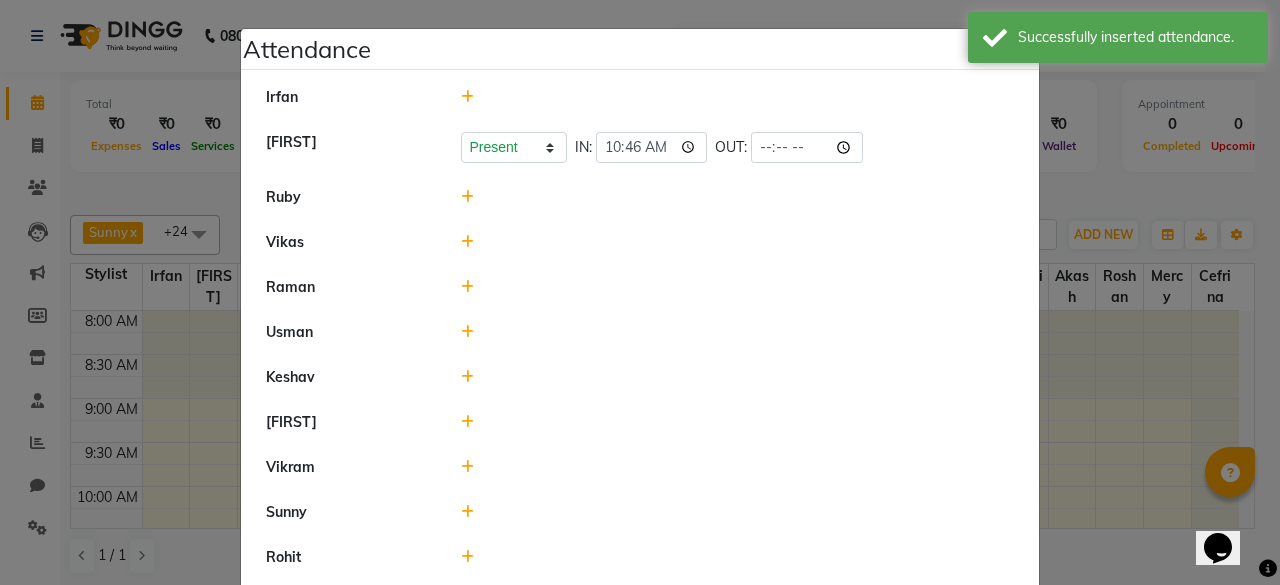 click 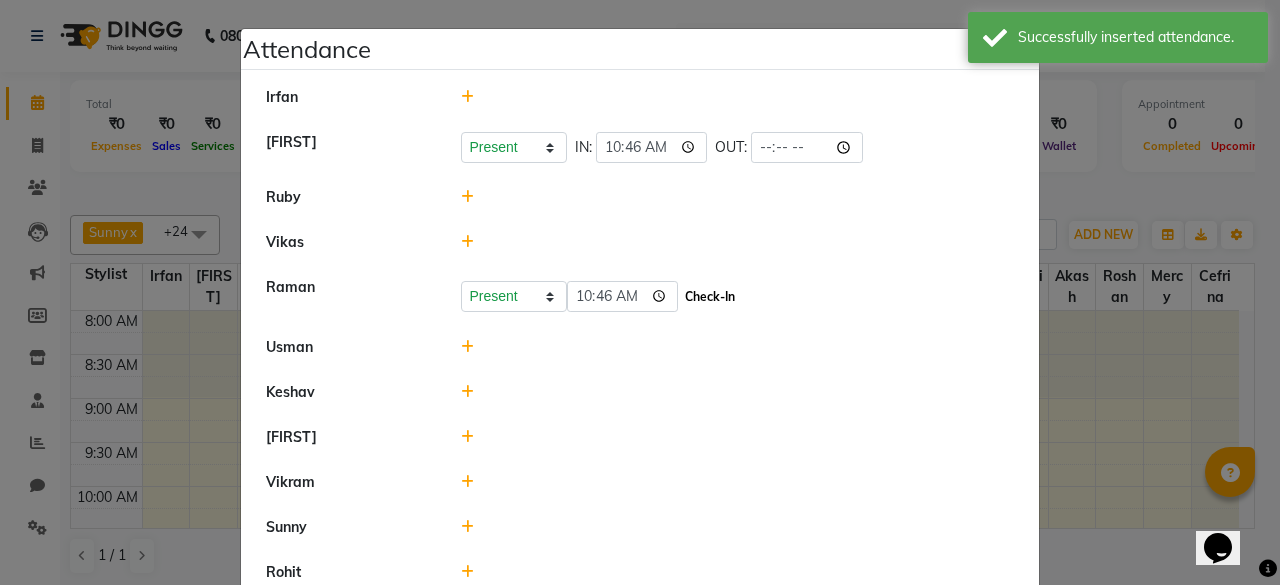 click on "Check-In" 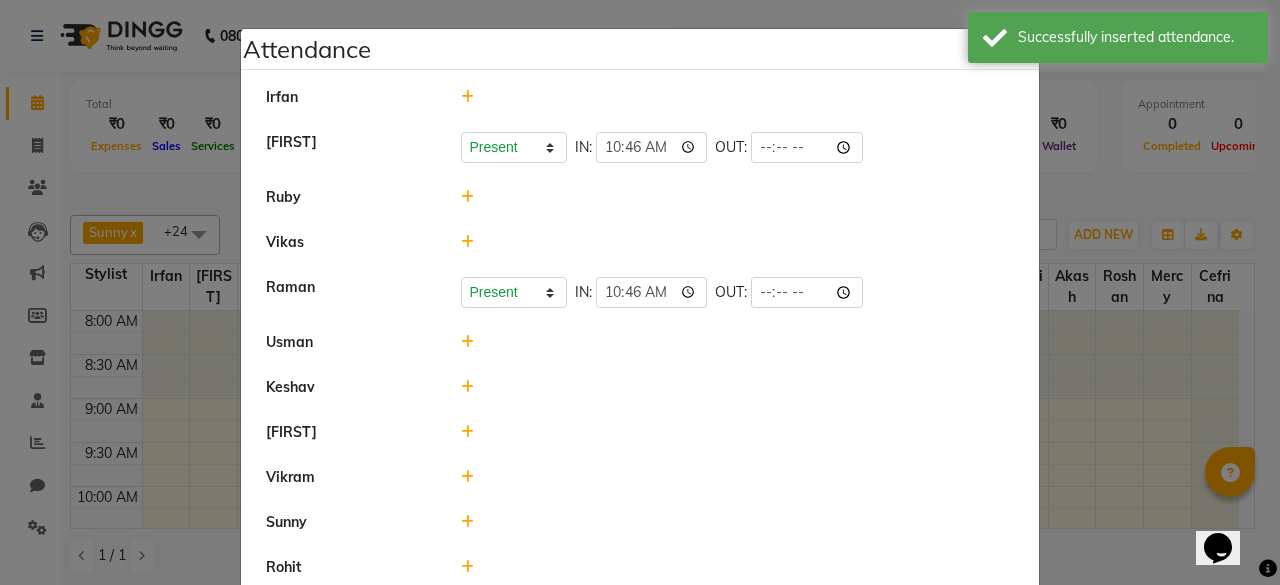 click 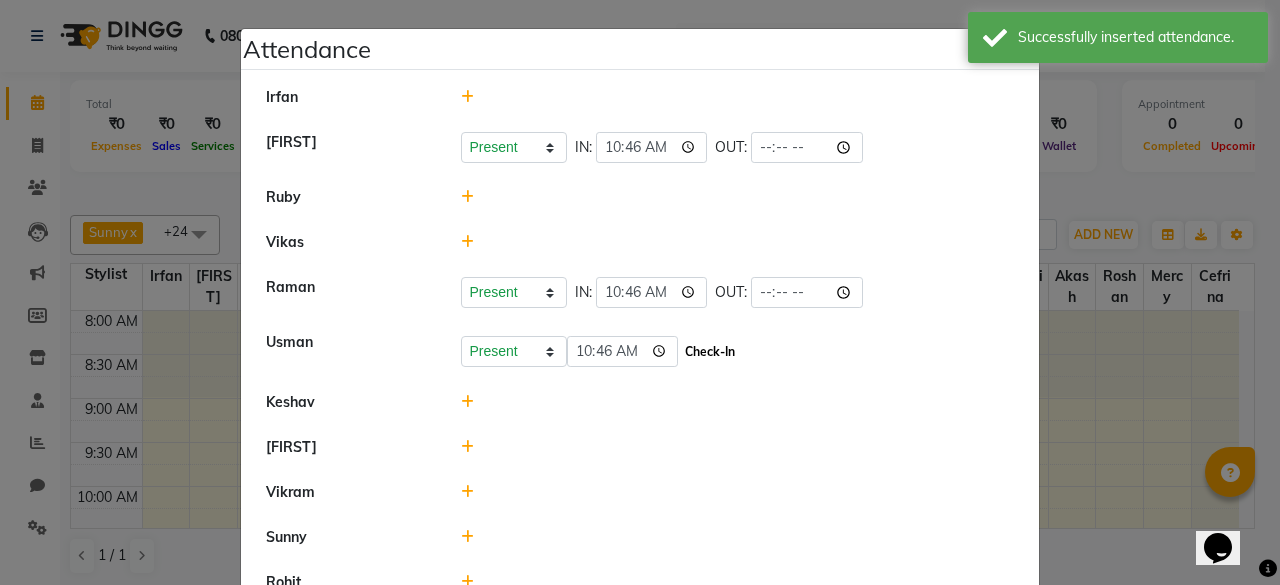 click on "Check-In" 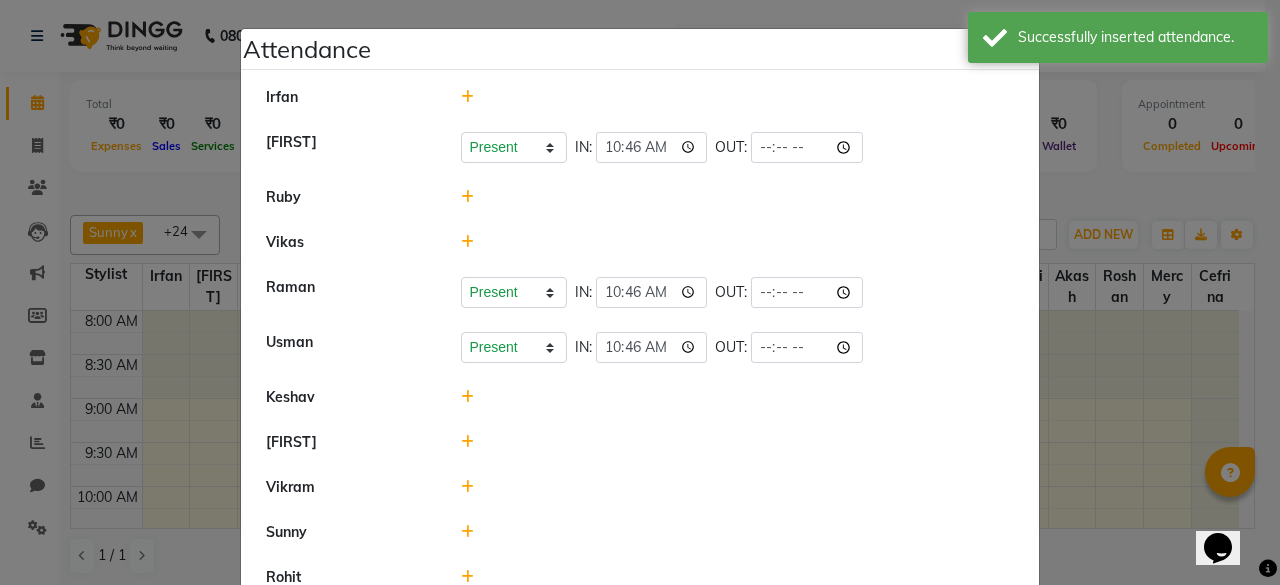 click 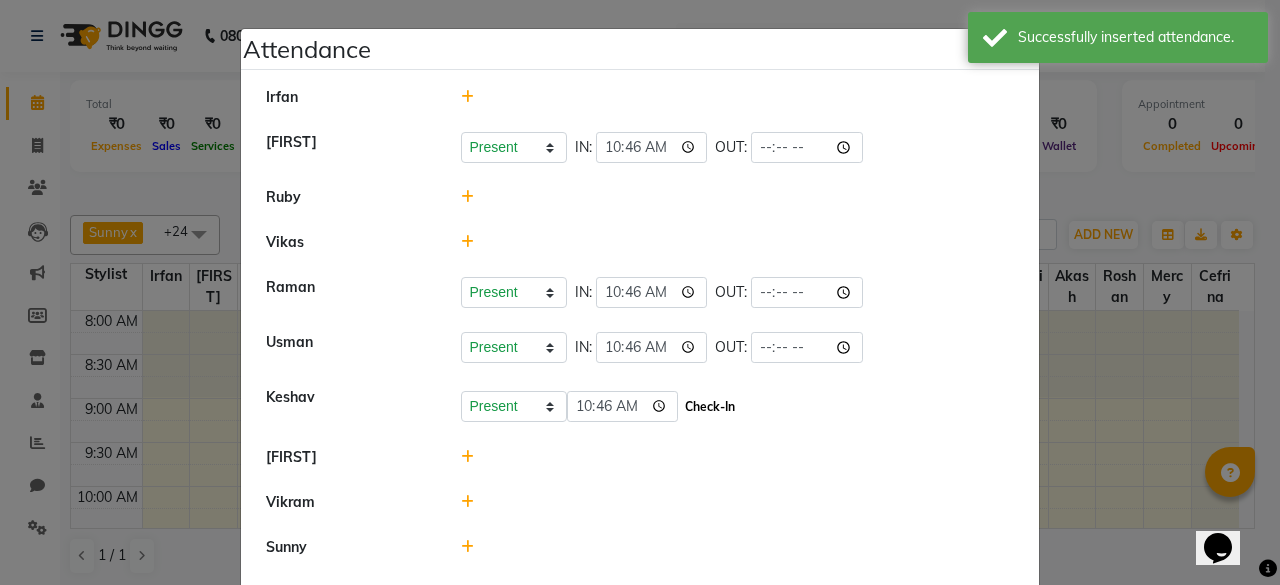click on "Check-In" 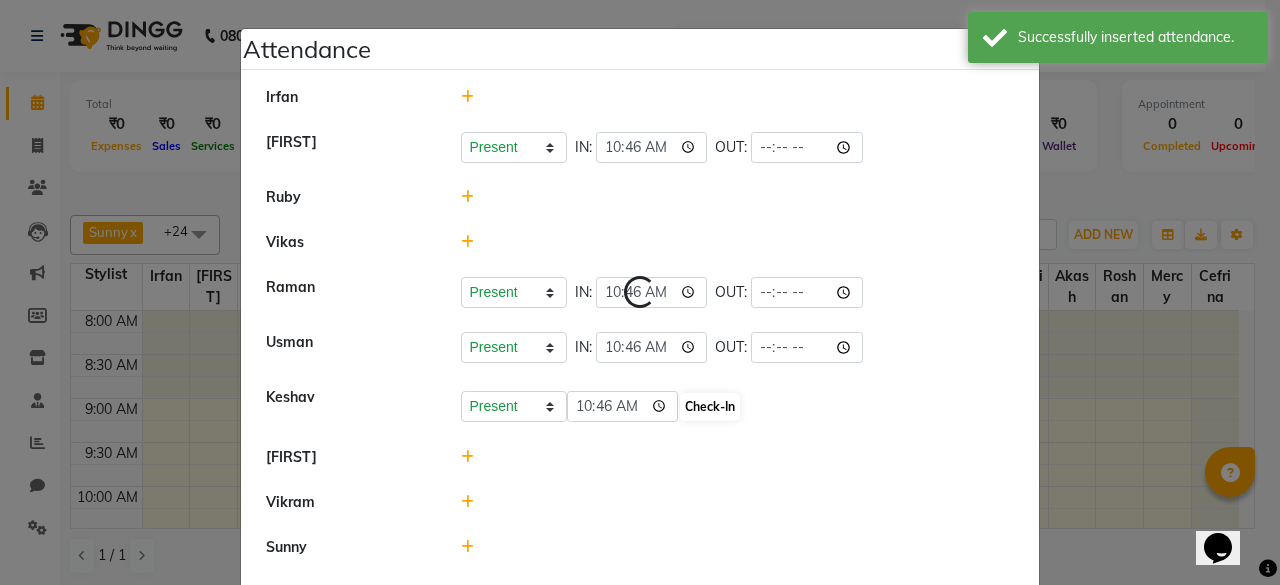 scroll, scrollTop: 63, scrollLeft: 0, axis: vertical 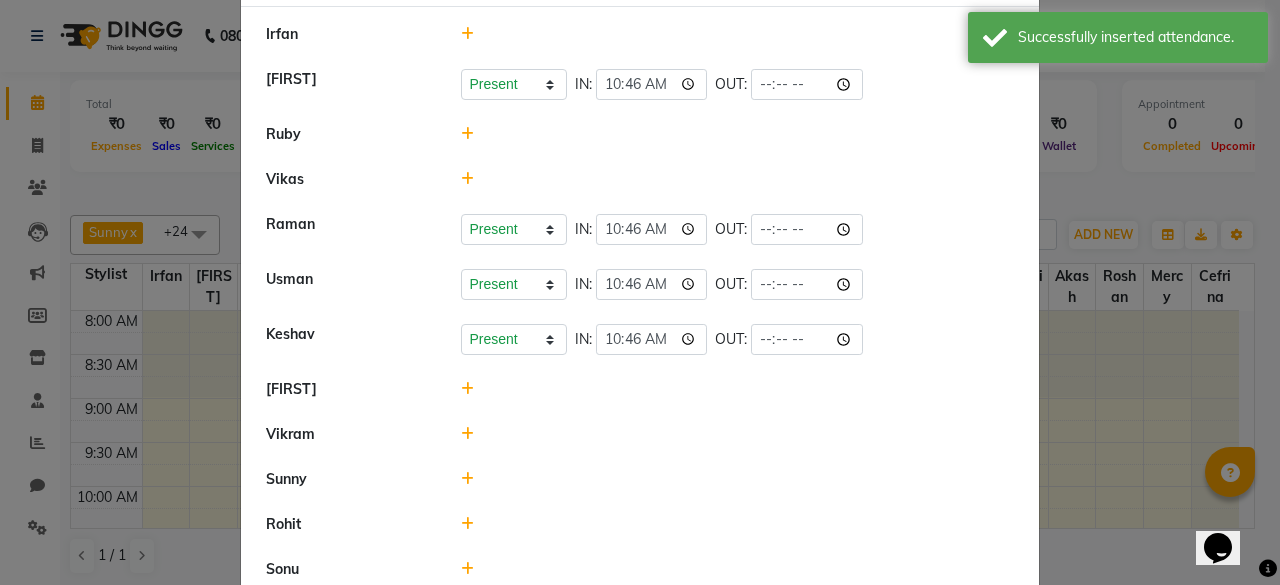 click 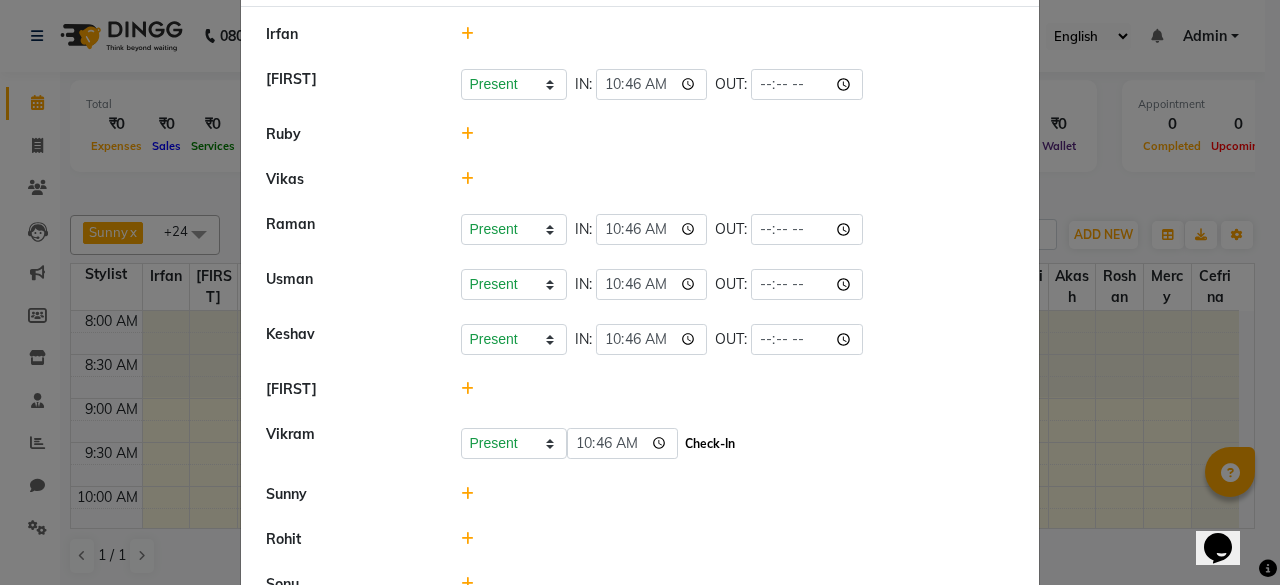 click on "Check-In" 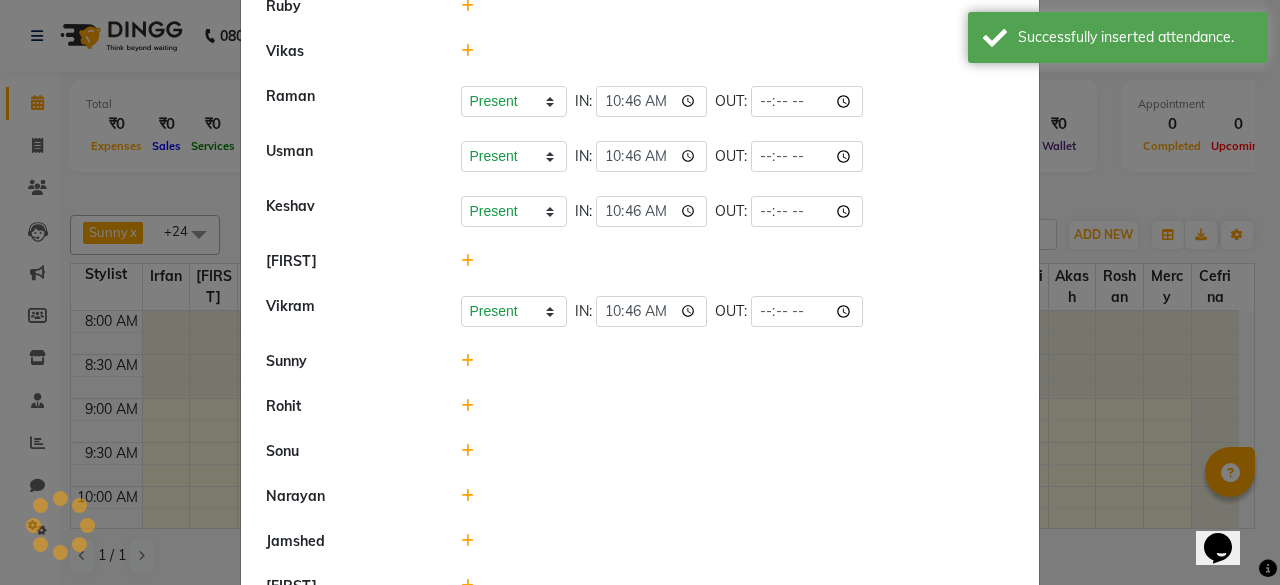 scroll, scrollTop: 212, scrollLeft: 0, axis: vertical 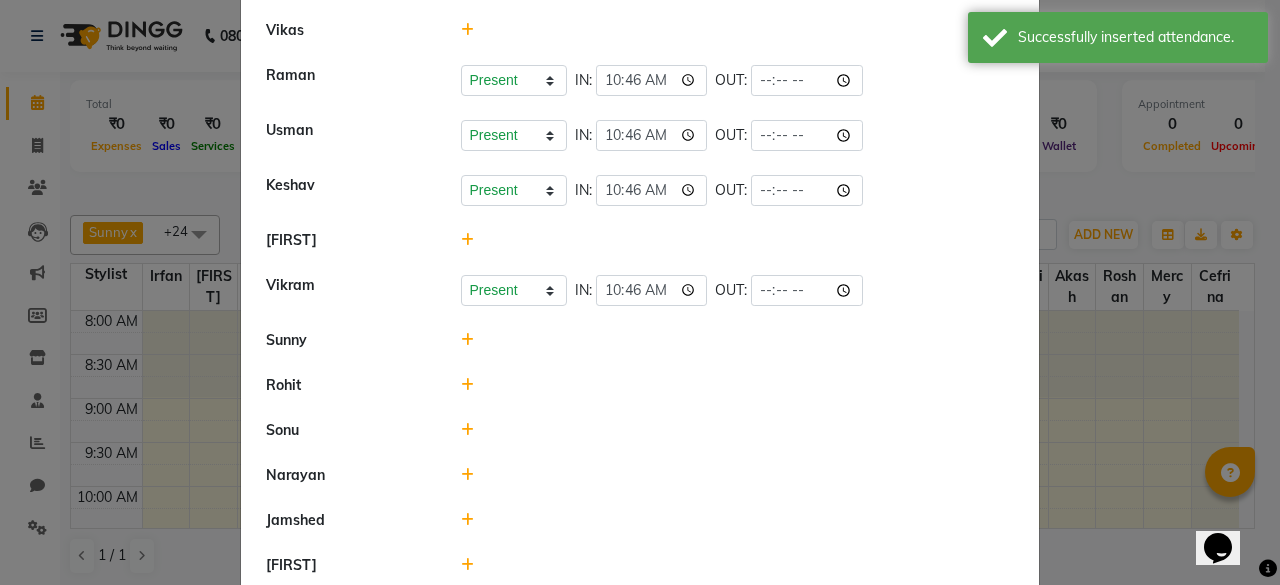 click 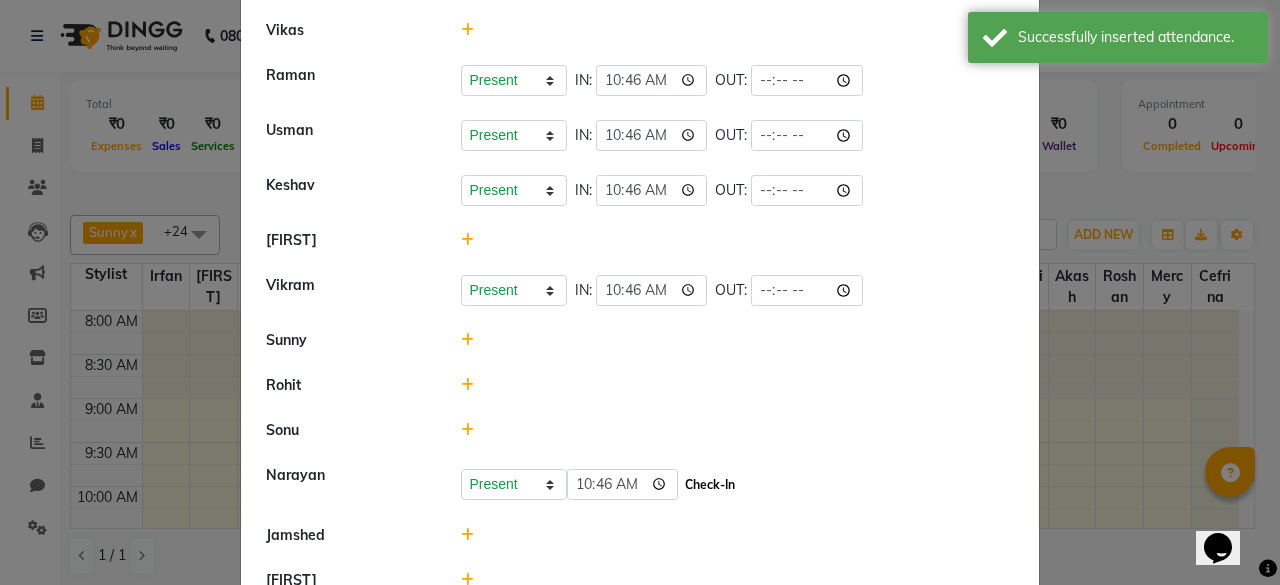 click on "Check-In" 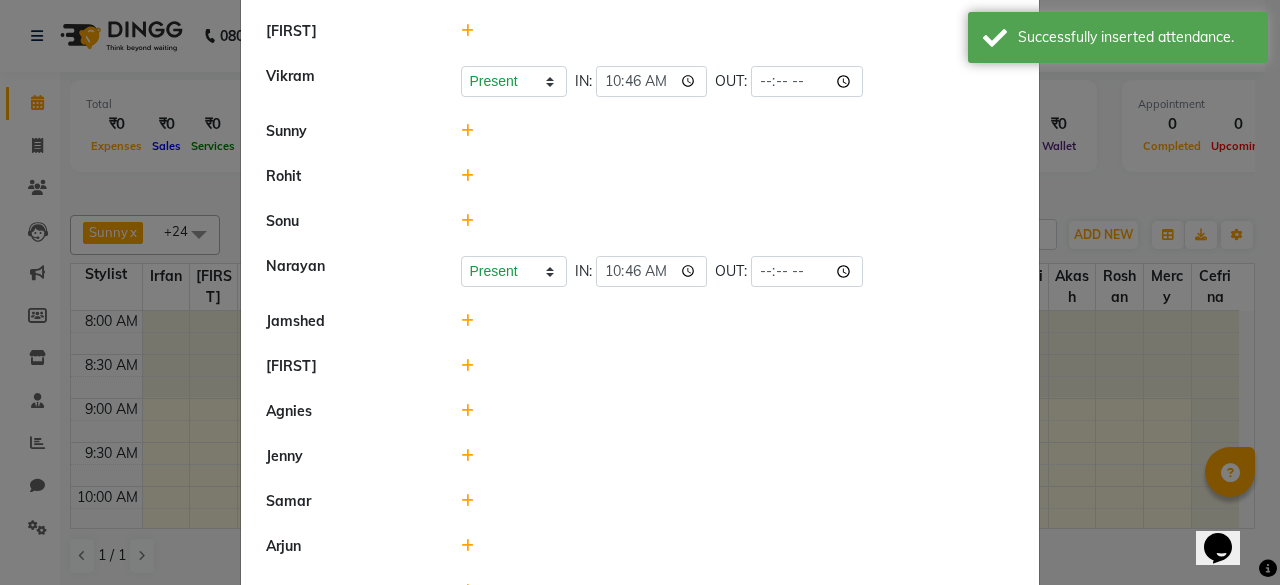 scroll, scrollTop: 422, scrollLeft: 0, axis: vertical 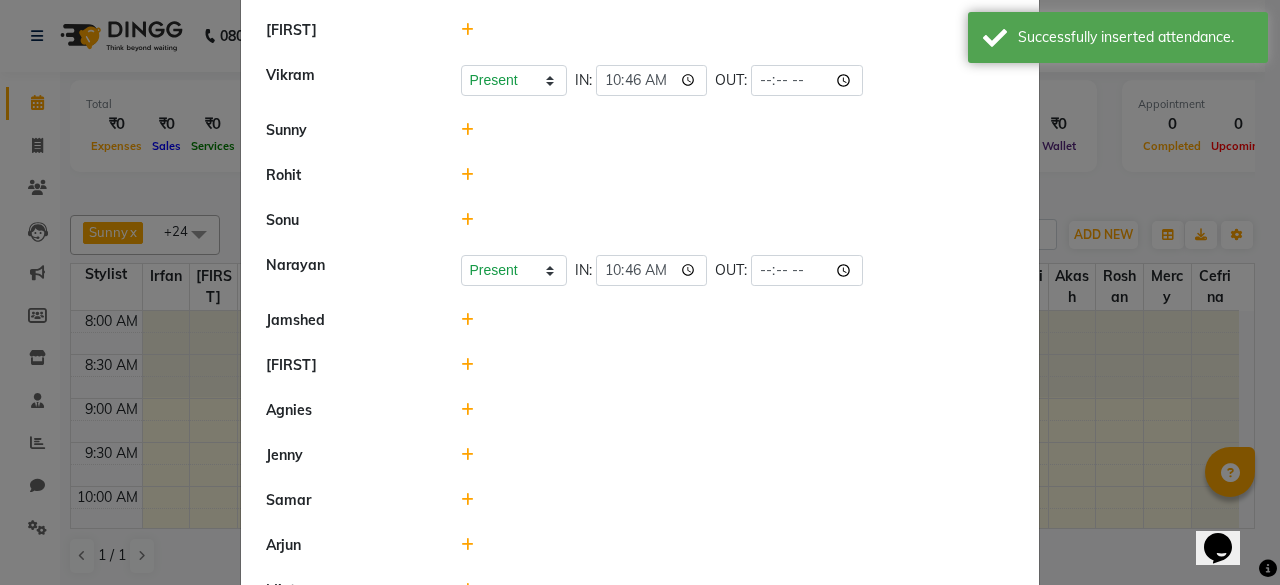 drag, startPoint x: 451, startPoint y: 411, endPoint x: 462, endPoint y: 407, distance: 11.7046995 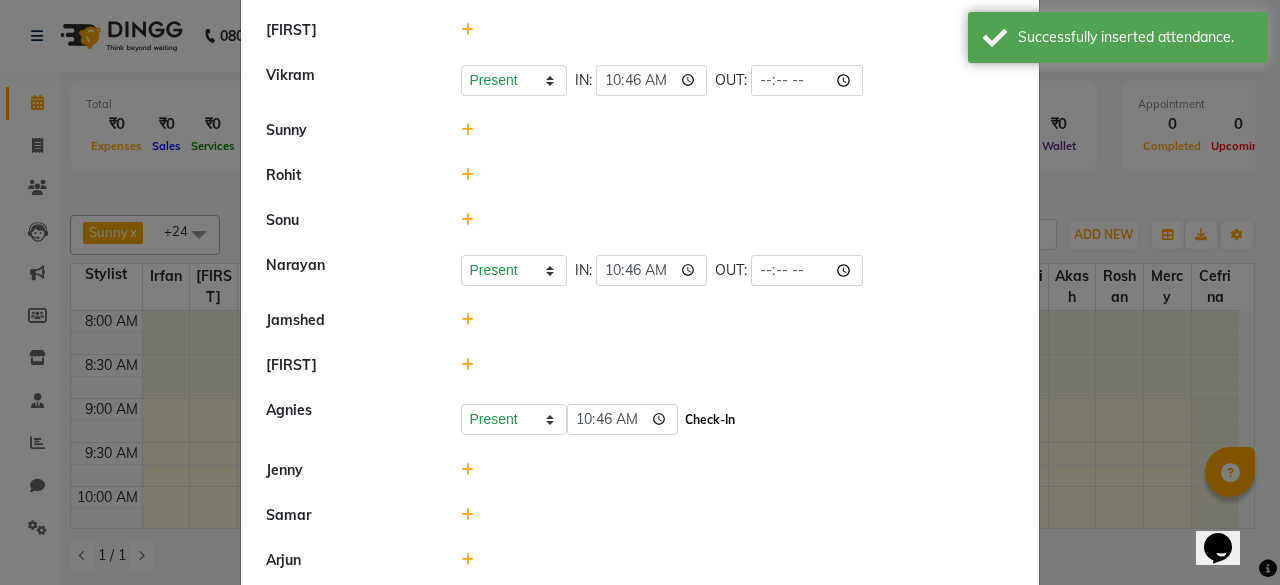 click on "Check-In" 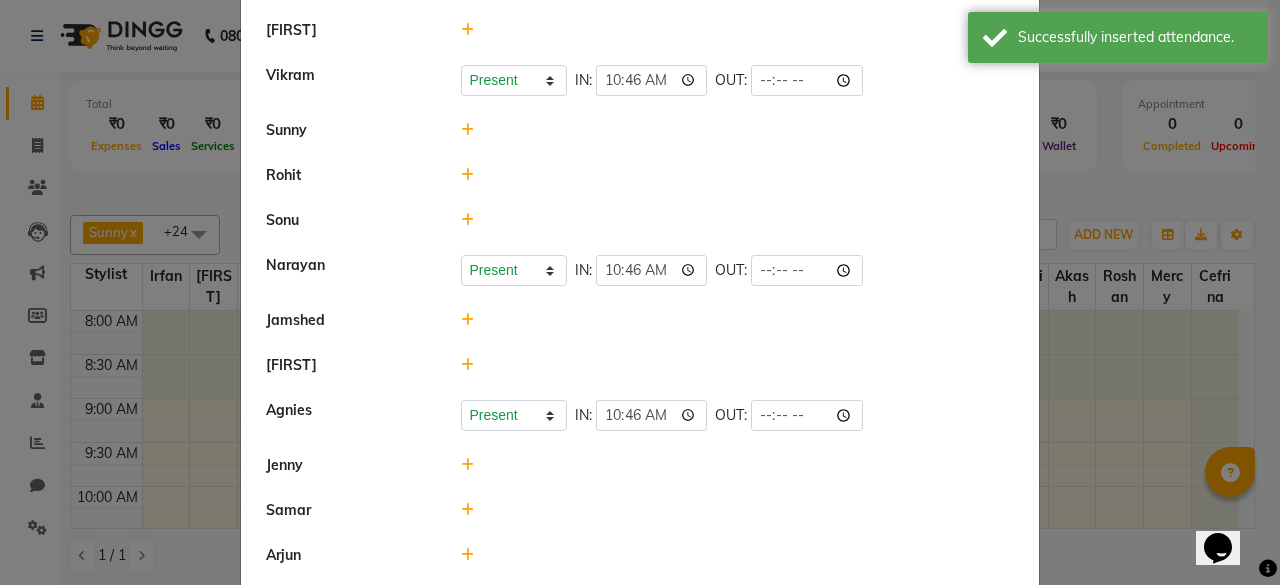 click 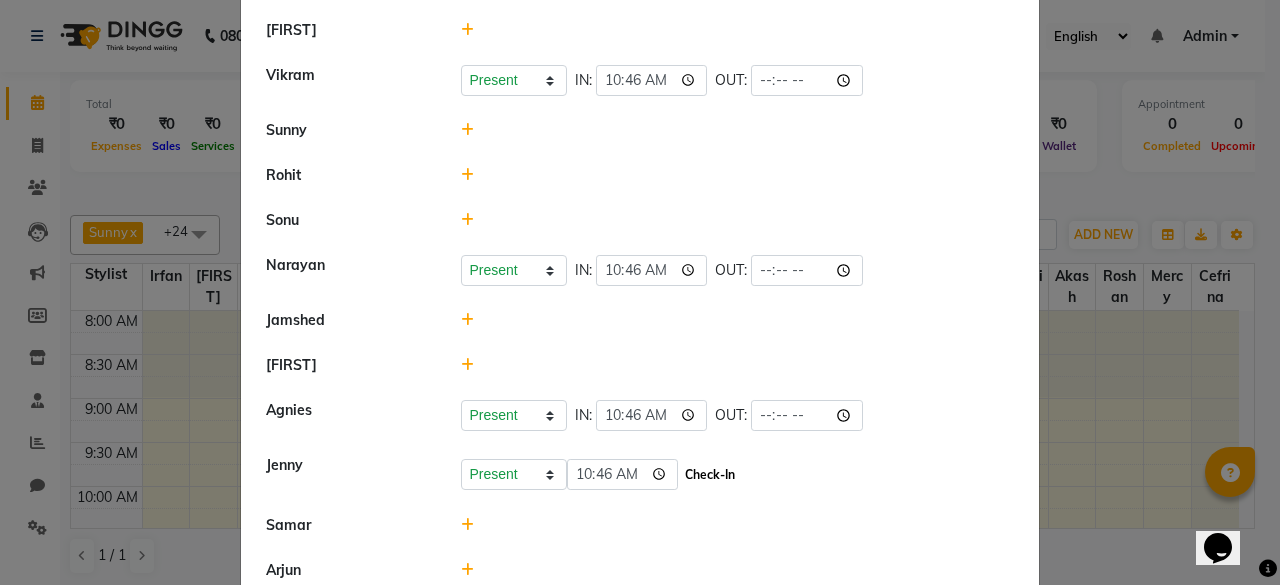 click on "Check-In" 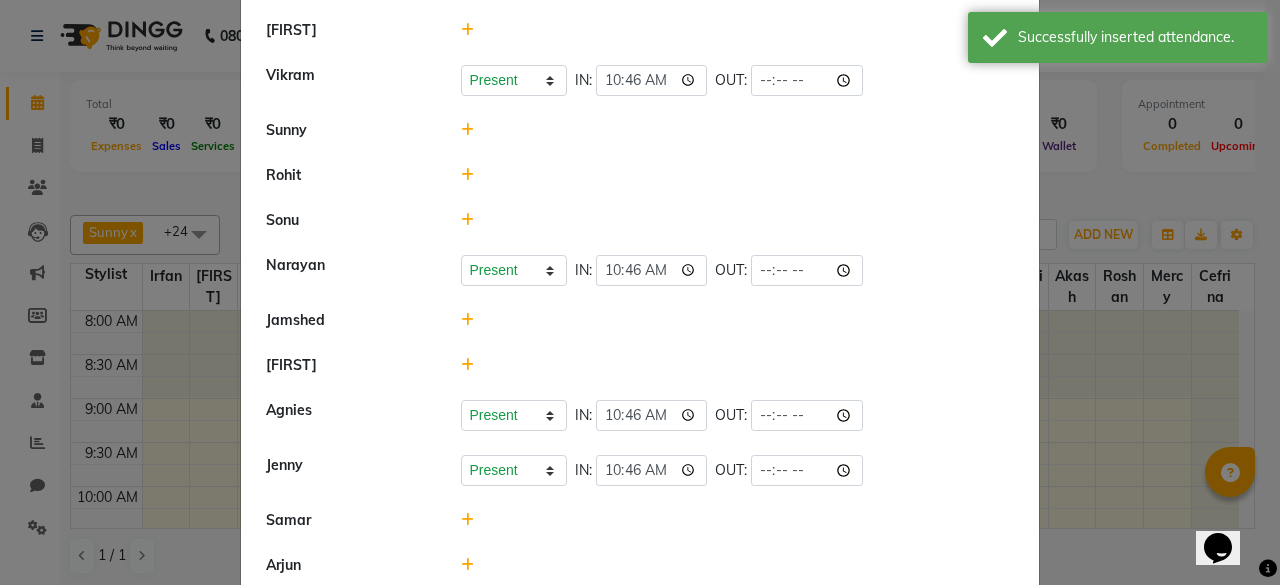click 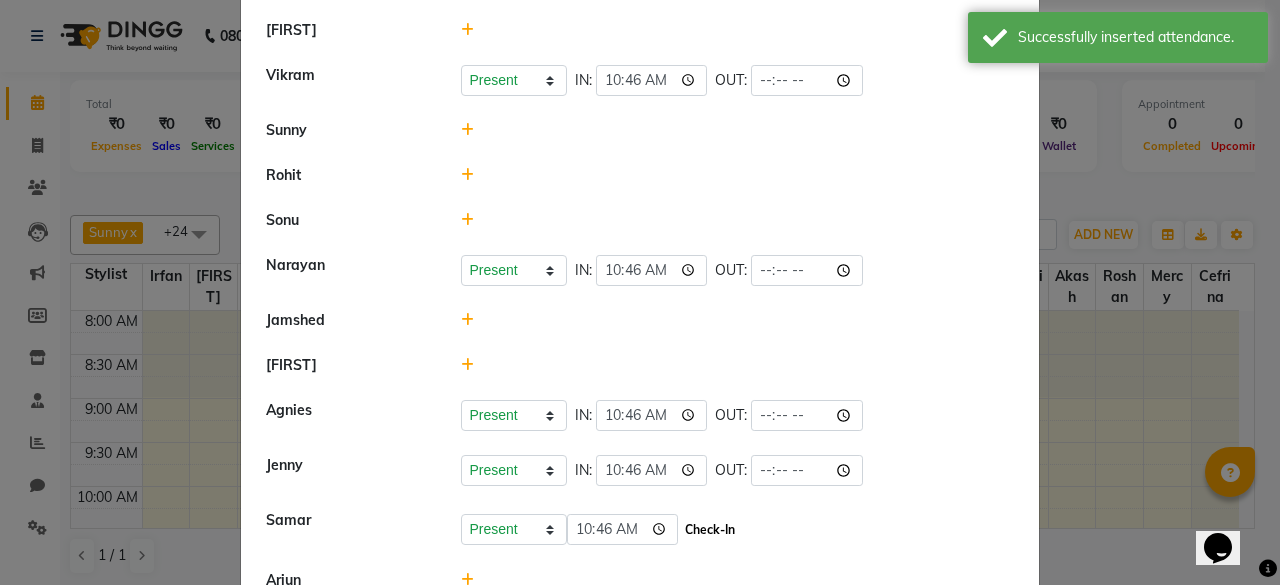 click on "Check-In" 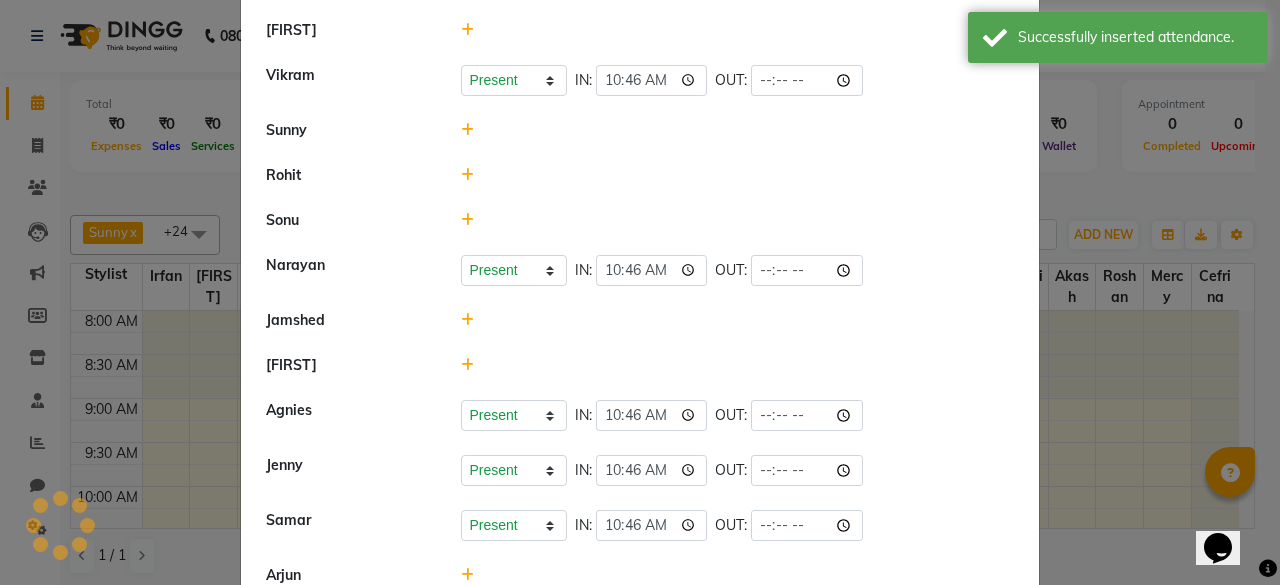 scroll, scrollTop: 549, scrollLeft: 0, axis: vertical 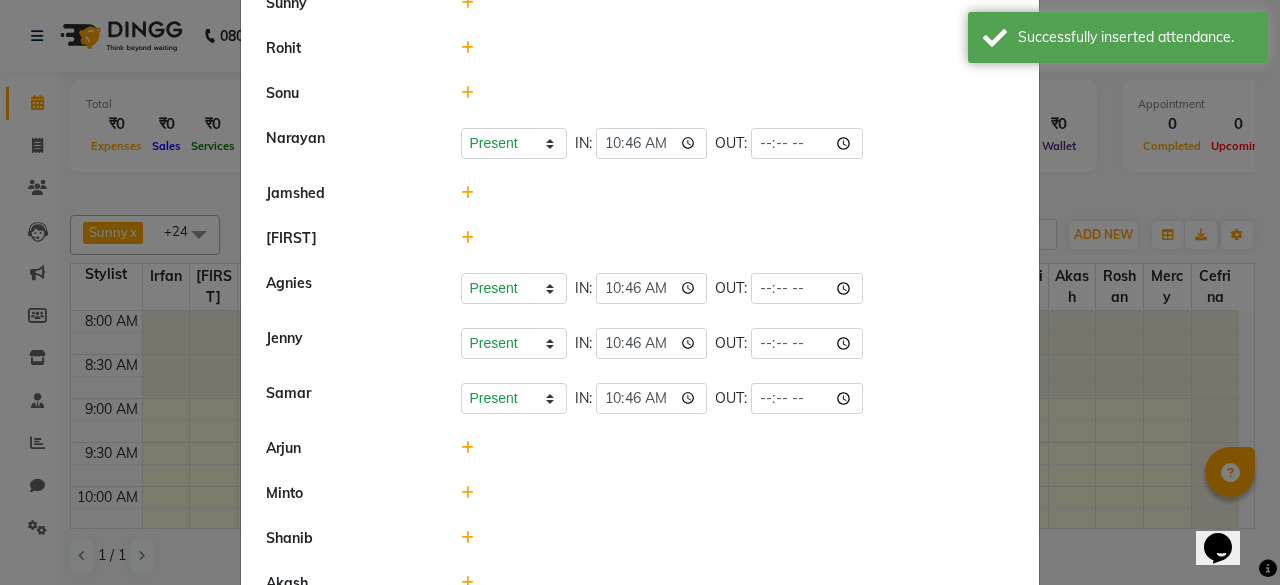 click 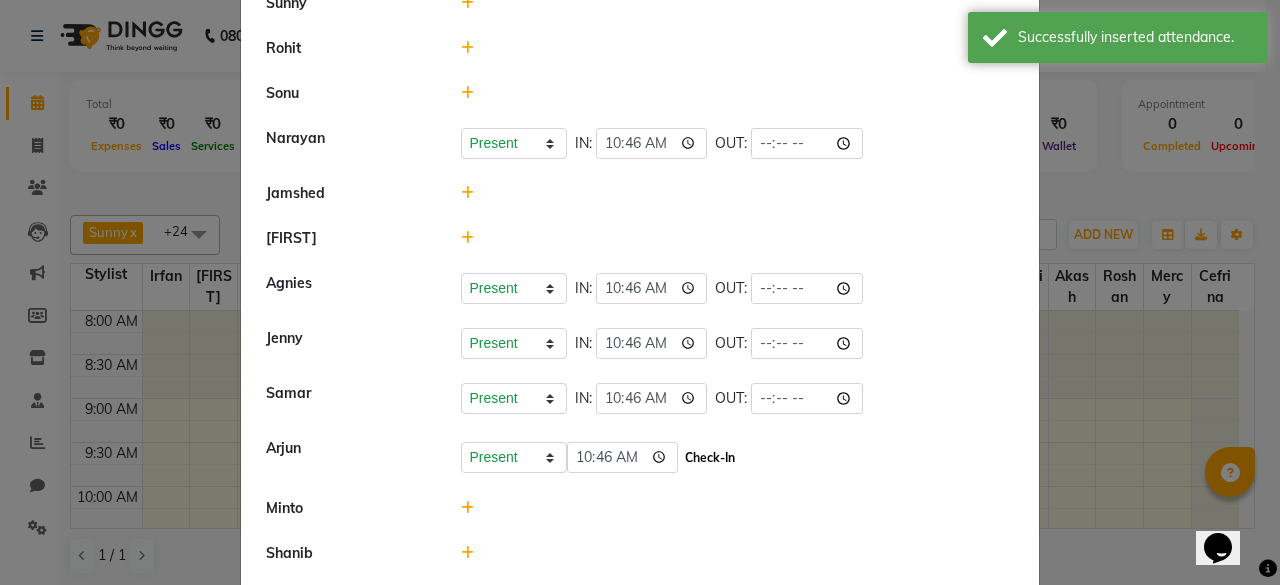 click on "Check-In" 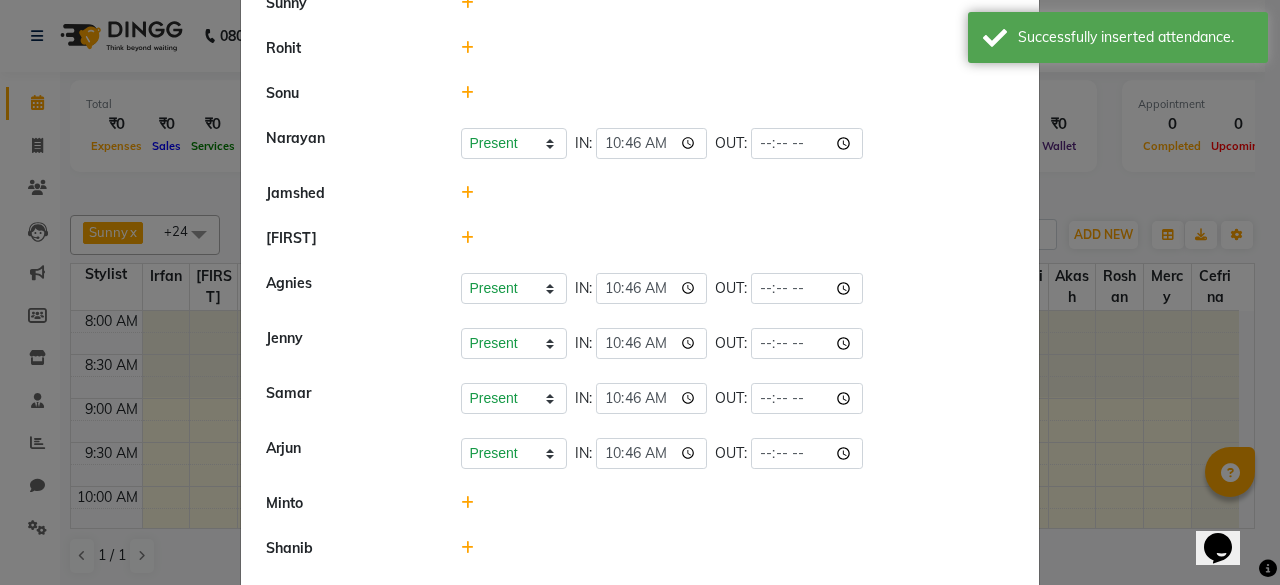 click 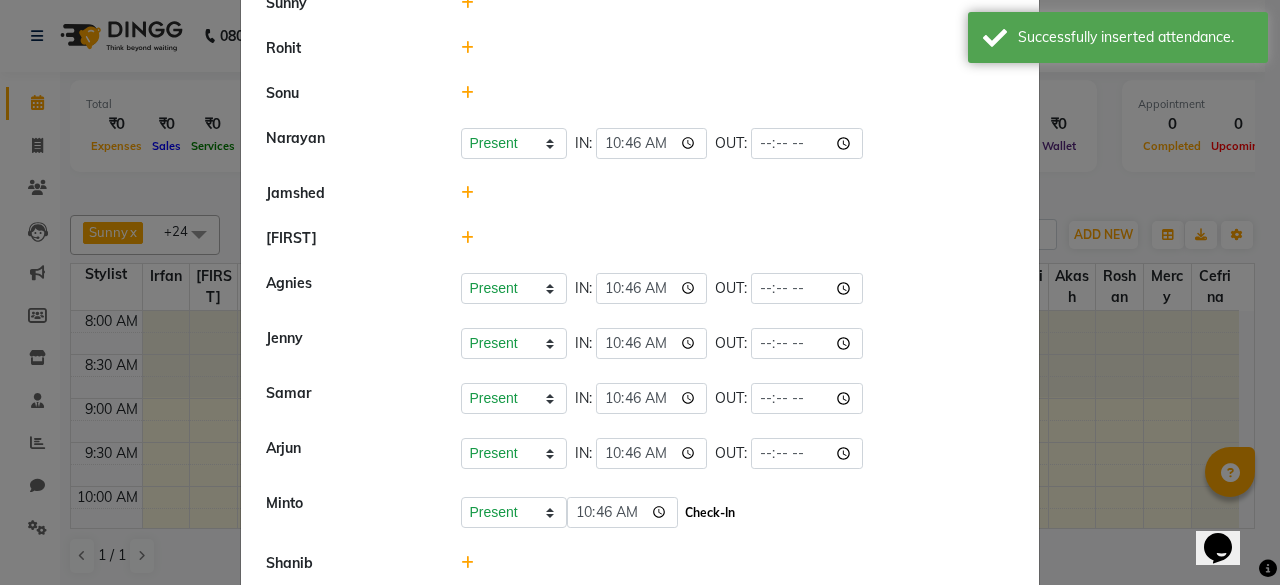 click on "Check-In" 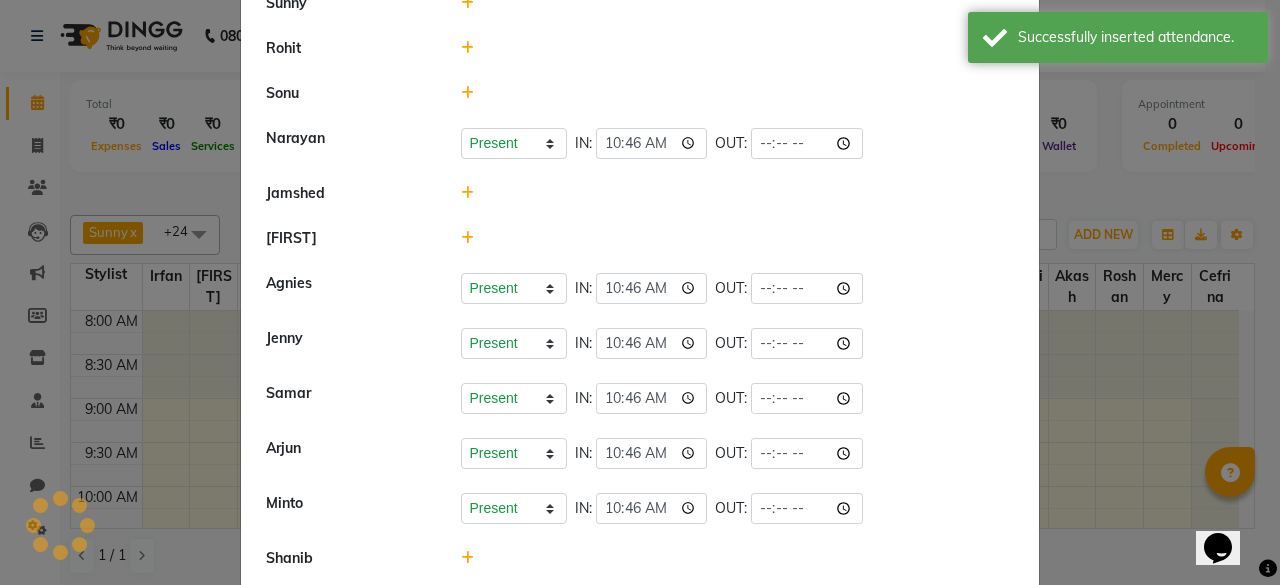 scroll, scrollTop: 669, scrollLeft: 0, axis: vertical 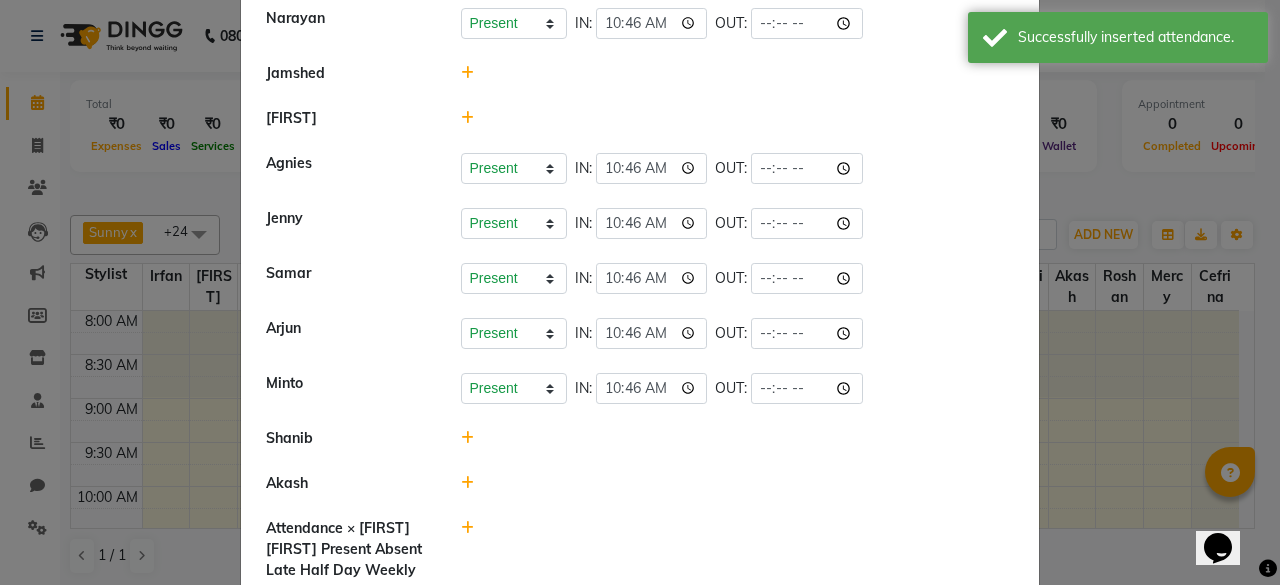 click 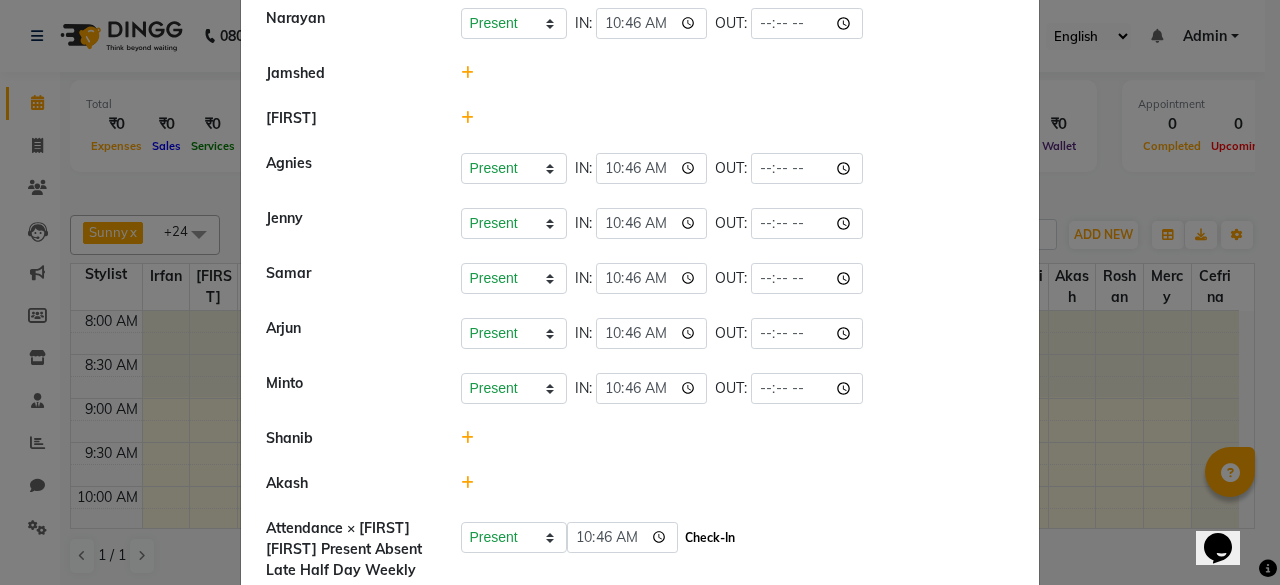 click on "Check-In" 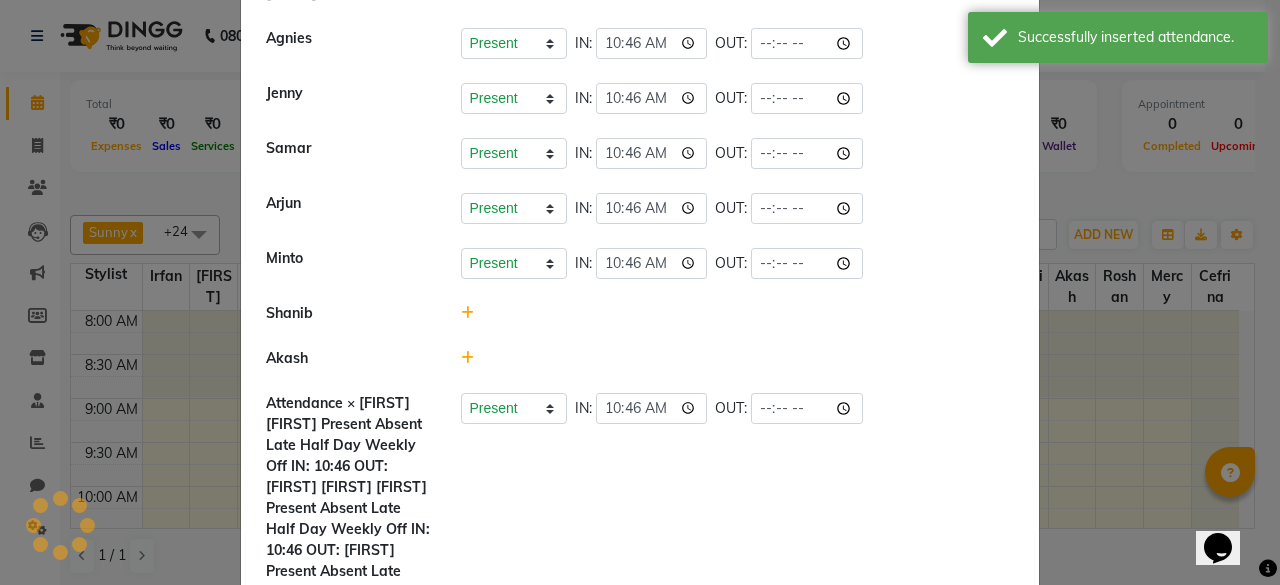 scroll, scrollTop: 797, scrollLeft: 0, axis: vertical 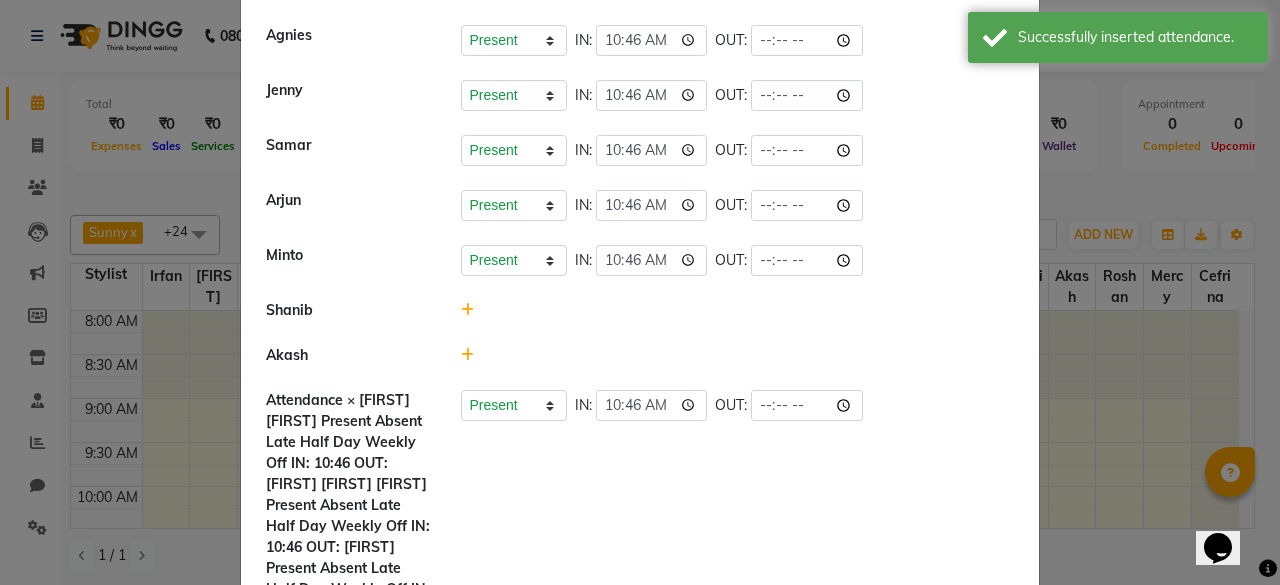 click 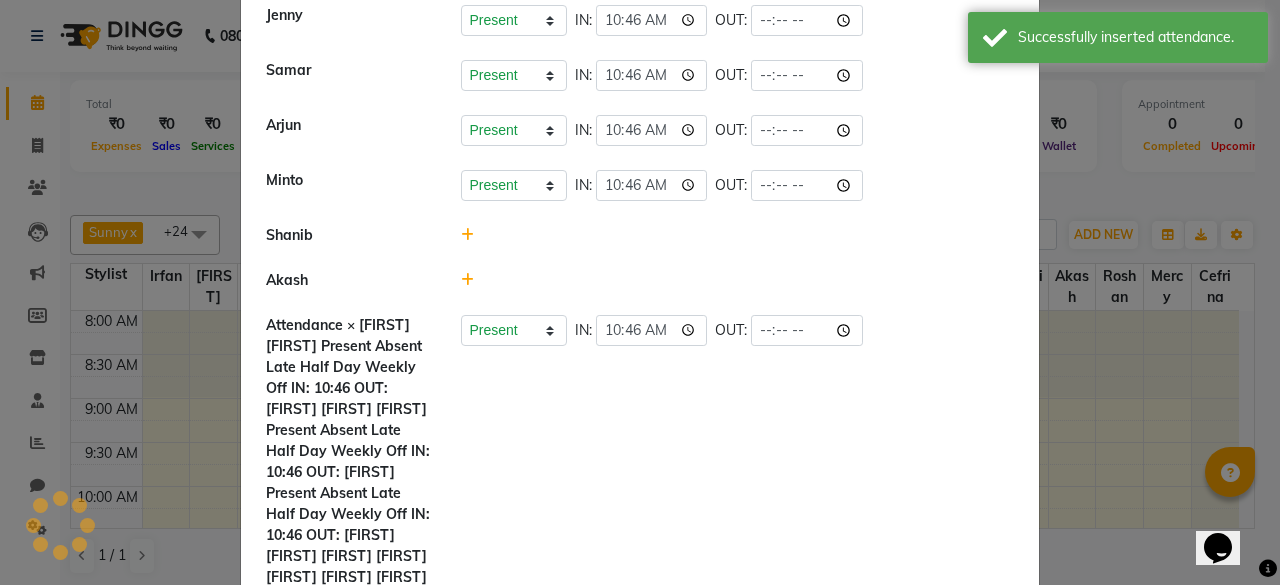 scroll, scrollTop: 873, scrollLeft: 0, axis: vertical 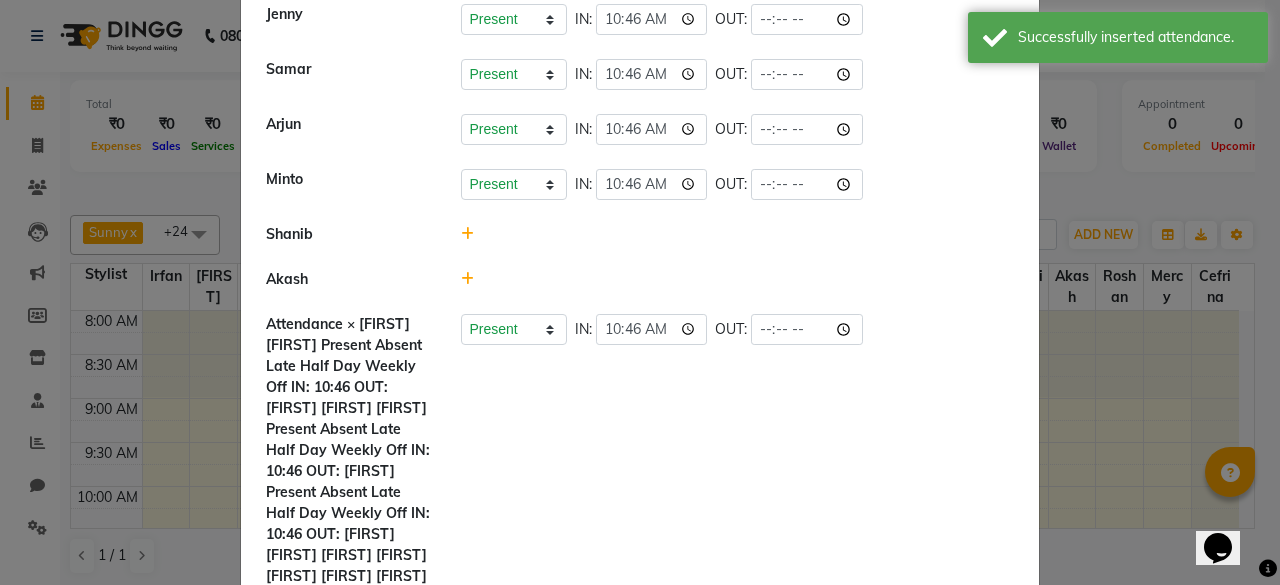 click 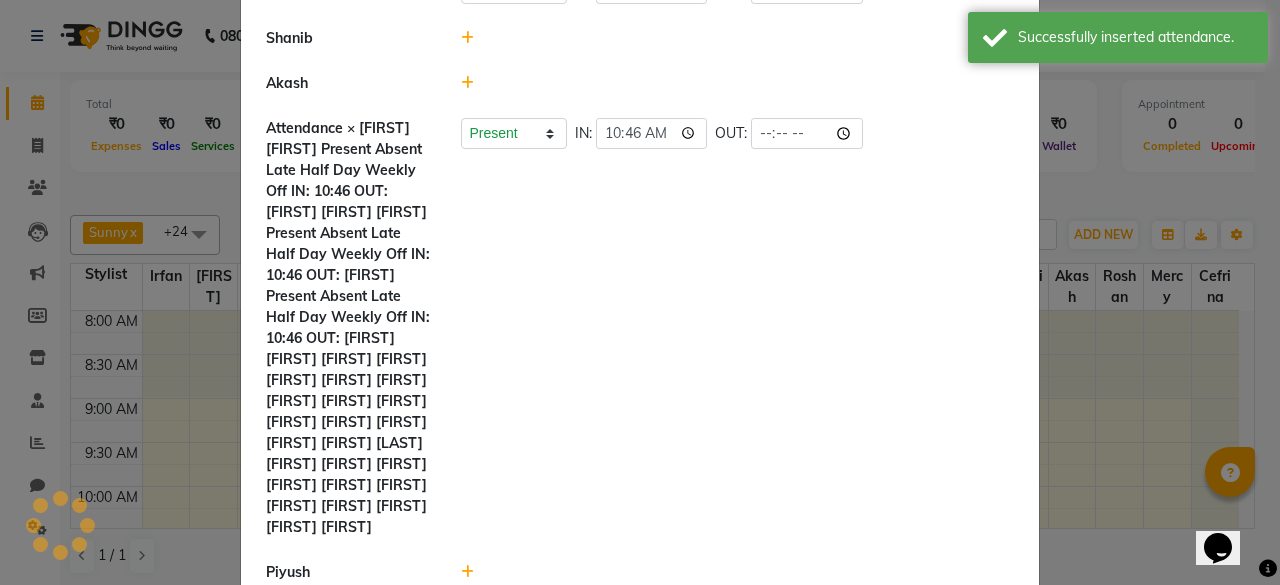 scroll, scrollTop: 1082, scrollLeft: 0, axis: vertical 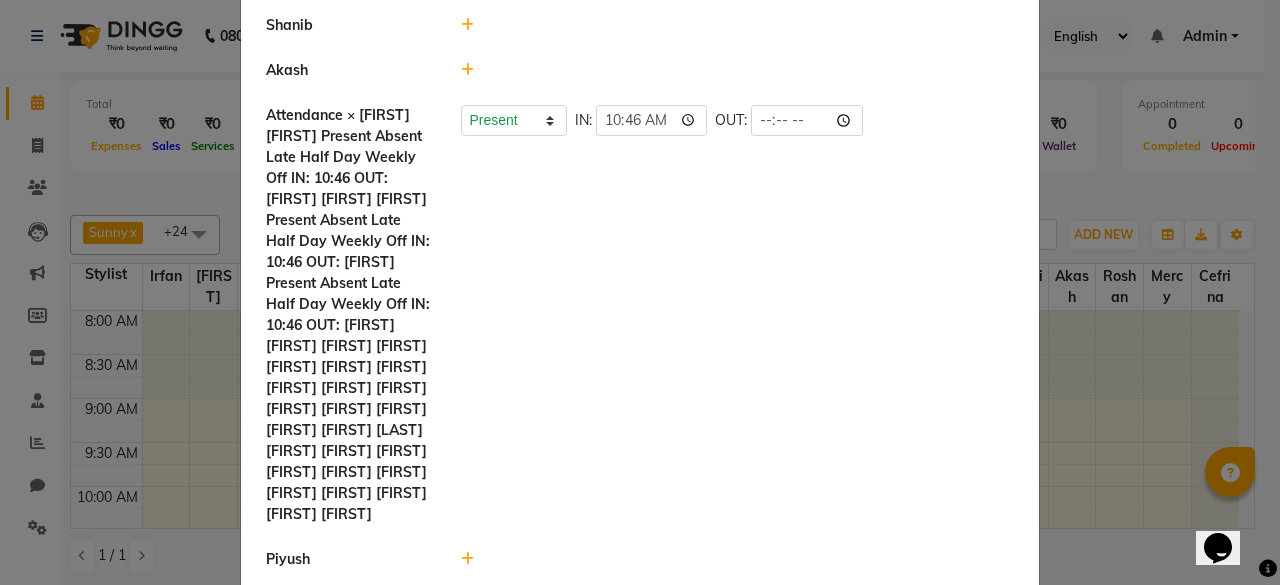 click 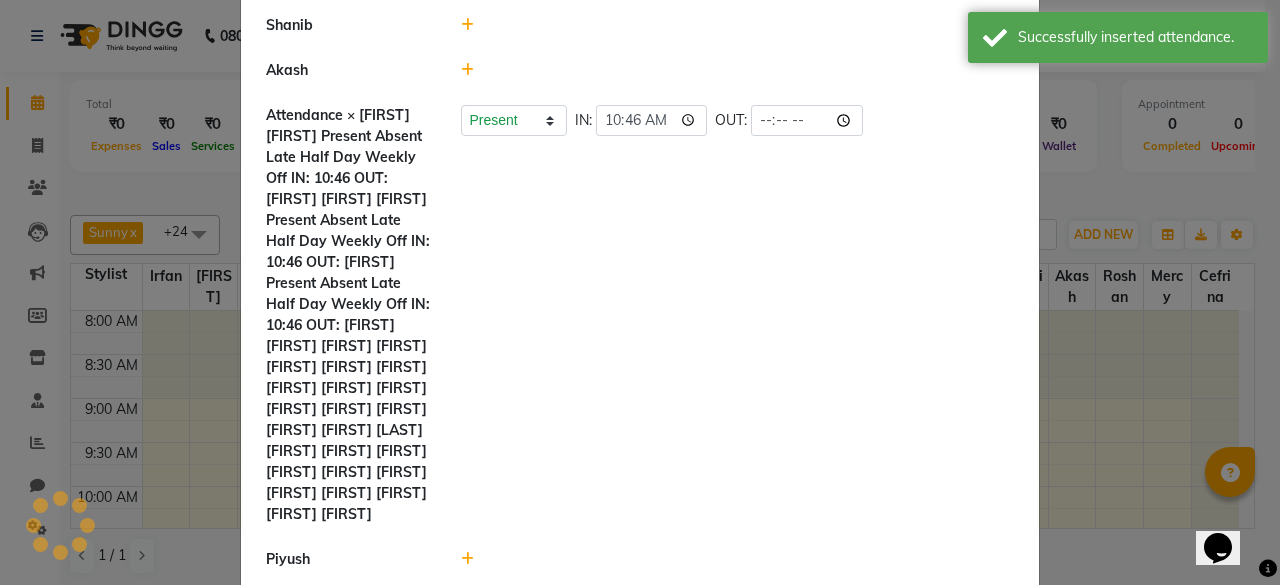 scroll, scrollTop: 1147, scrollLeft: 0, axis: vertical 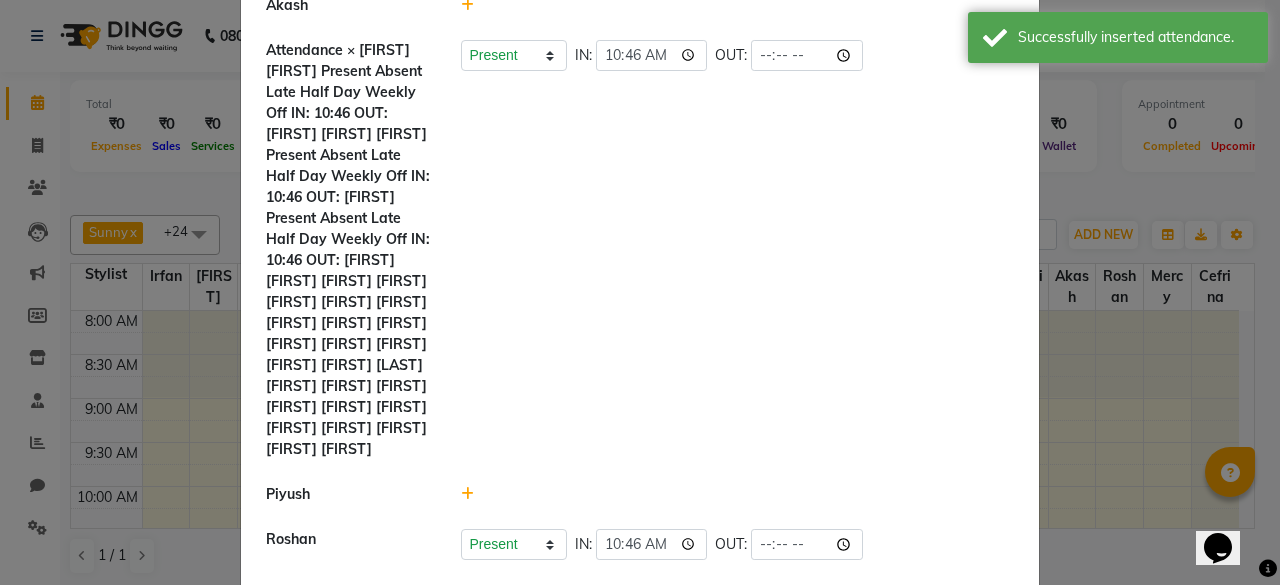 click 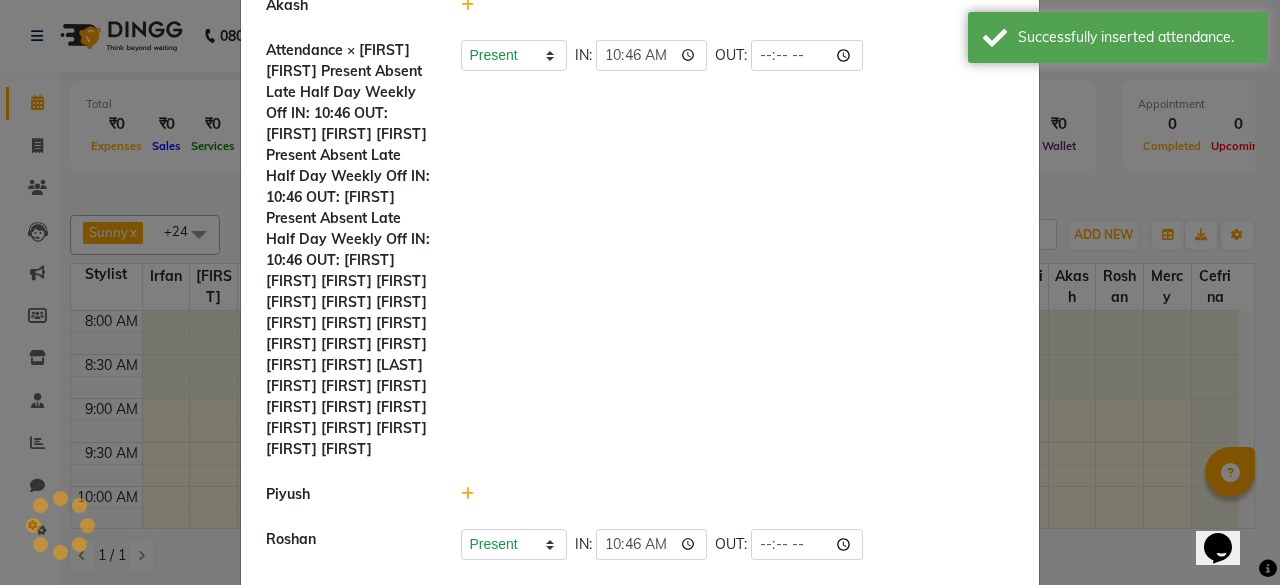 select on "A" 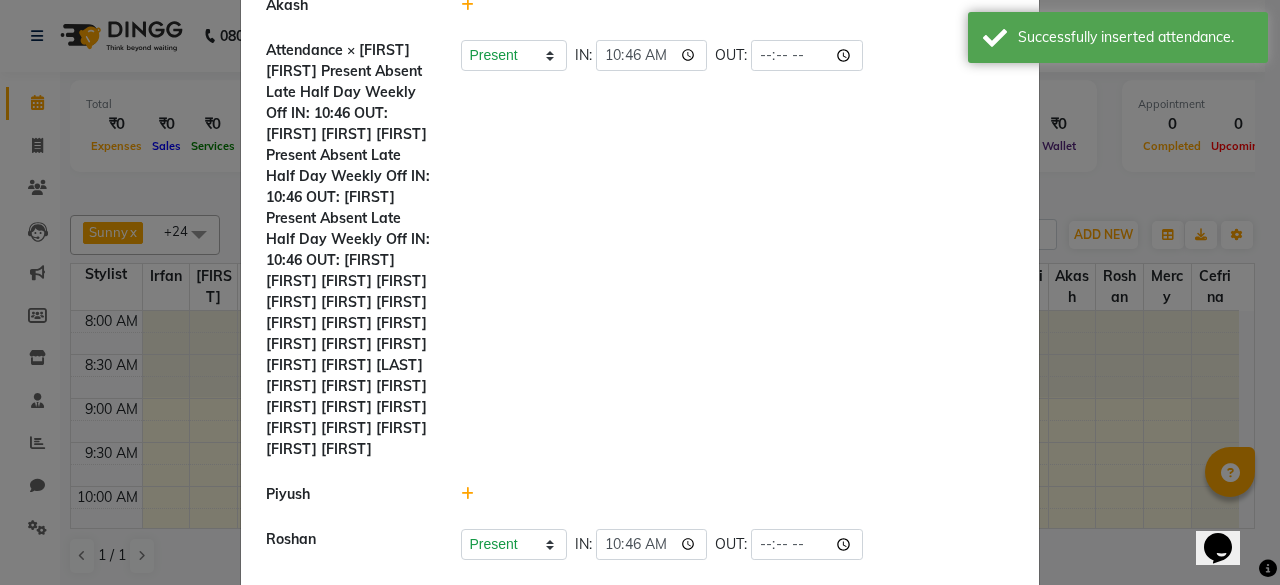 click 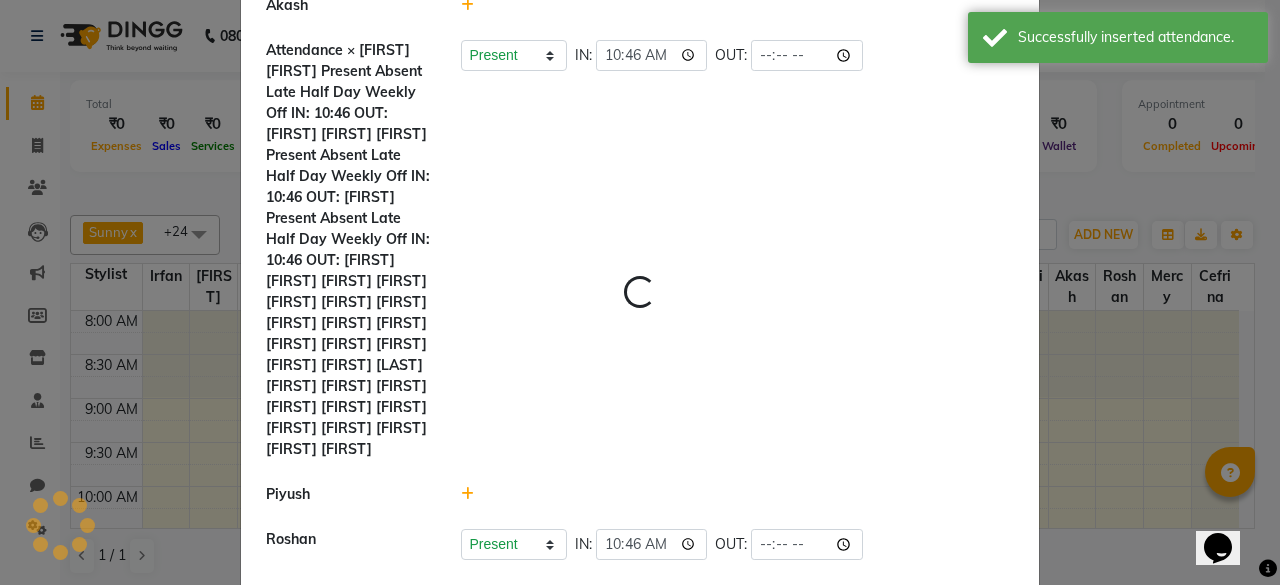 select on "A" 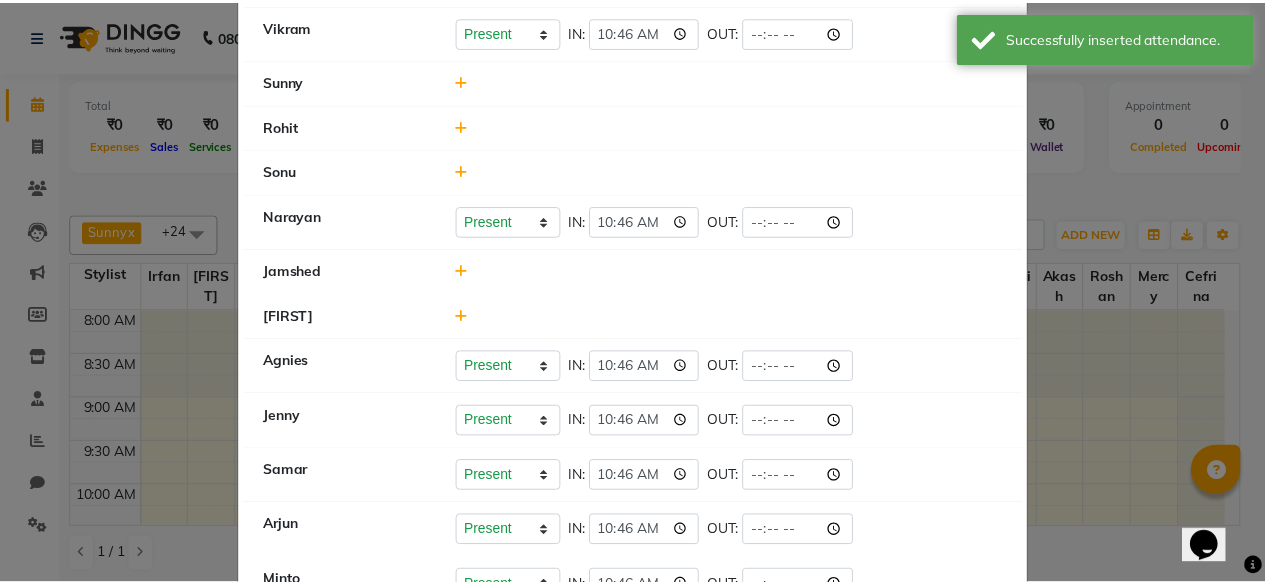 scroll, scrollTop: 0, scrollLeft: 0, axis: both 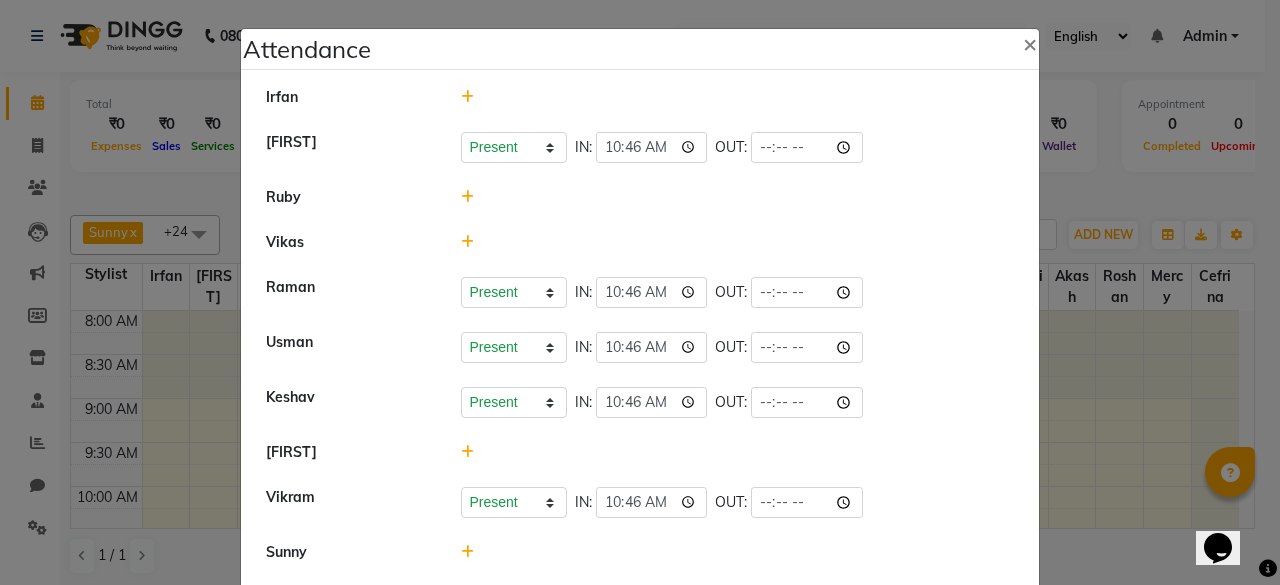 click on "Attendance ×   [FIRST]   [FIRST]   Present   Absent   Late   Half Day   Weekly Off  IN:  10:46 OUT:   [FIRST]   [FIRST]   [FIRST]   Present   Absent   Late   Half Day   Weekly Off  IN:  10:46 OUT:    [FIRST]   Present   Absent   Late   Half Day   Weekly Off  IN:  10:46 OUT:   [FIRST]   [FIRST]   [FIRST]   [FIRST]   [FIRST]   [FIRST]   [FIRST]   [FIRST]   [FIRST]   [FIRST]   [FIRST]   [FIRST]   [FIRST]   [FIRST]    [FIRST] [LAST]    [FIRST]   [FIRST]    [FIRST]   [FIRST]   [FIRST]   [FIRST]   [FIRST]   [FIRST]    [FIRST]   [FIRST]   [FIRST]" 